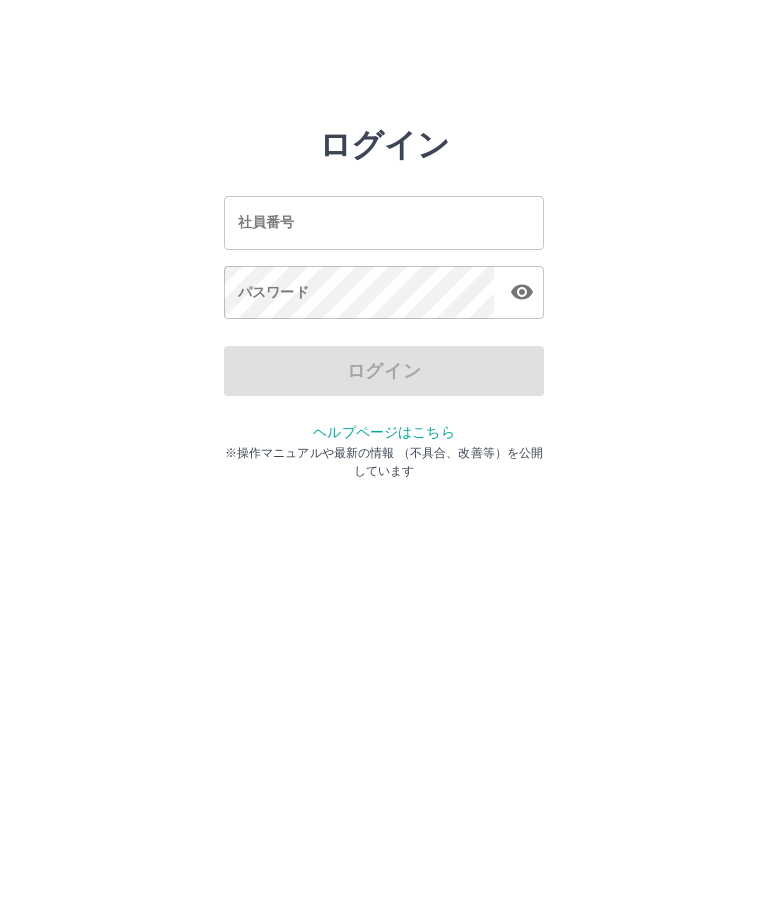 scroll, scrollTop: 0, scrollLeft: 0, axis: both 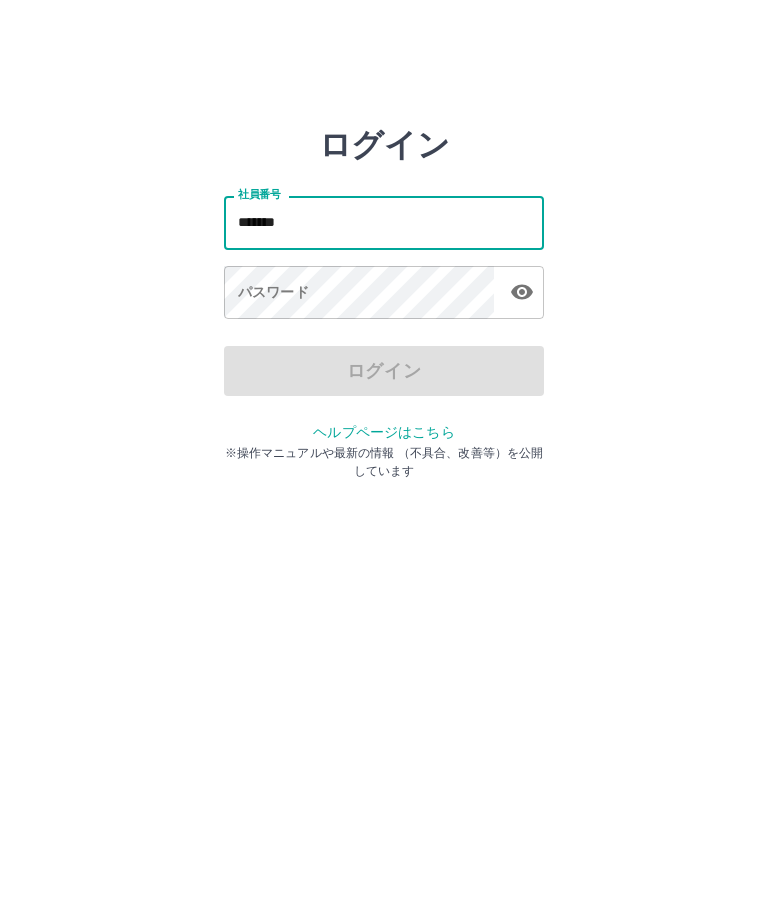 type on "*******" 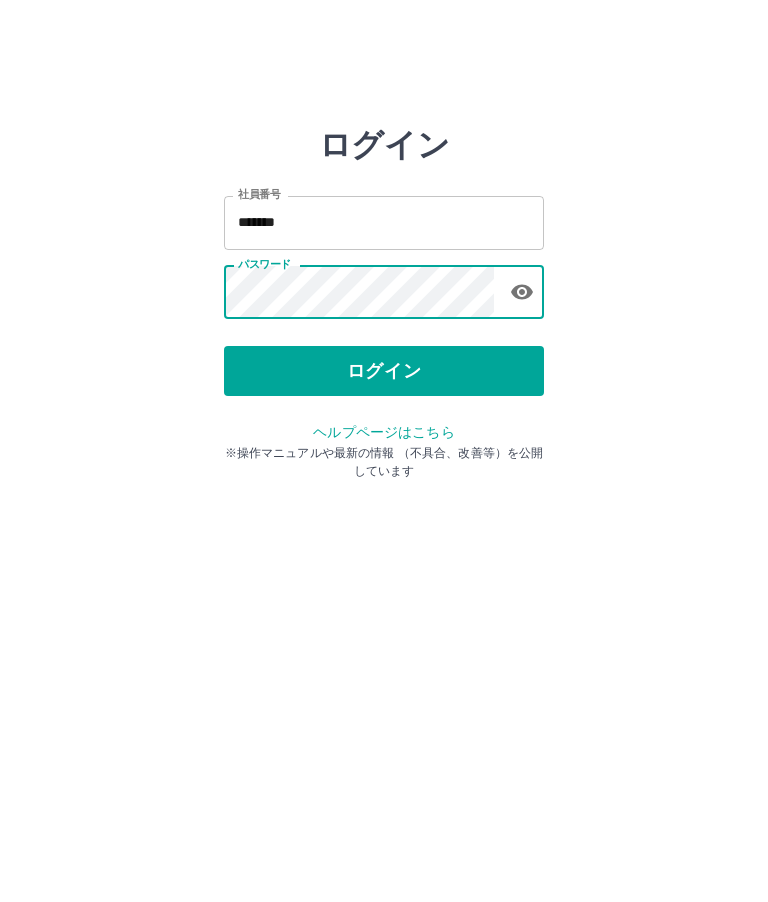 click on "ログイン" at bounding box center (384, 371) 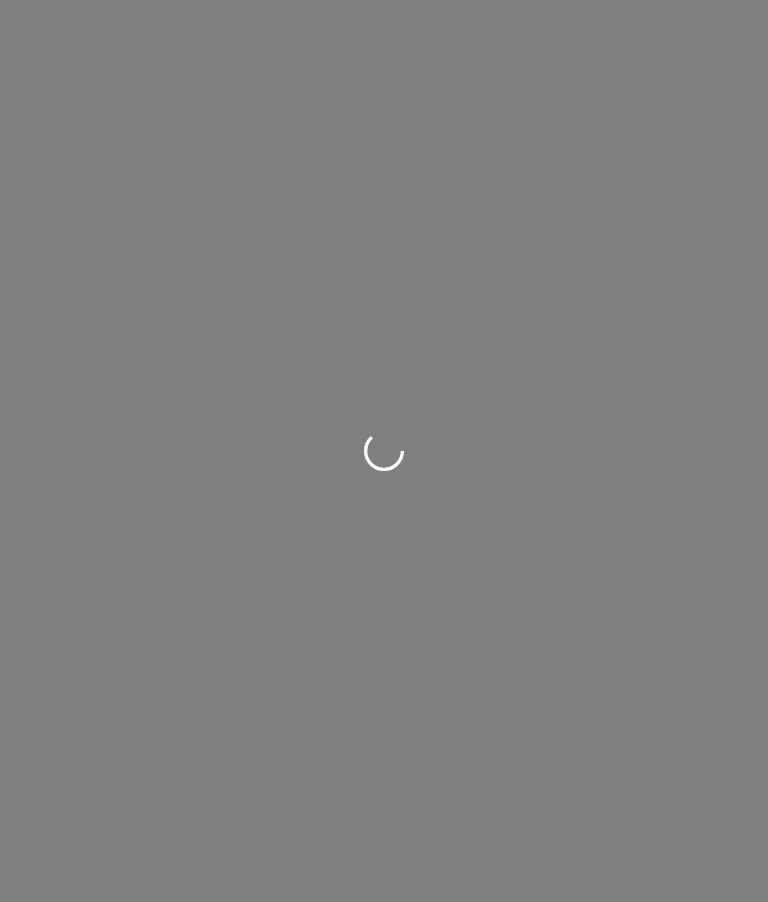 scroll, scrollTop: 0, scrollLeft: 0, axis: both 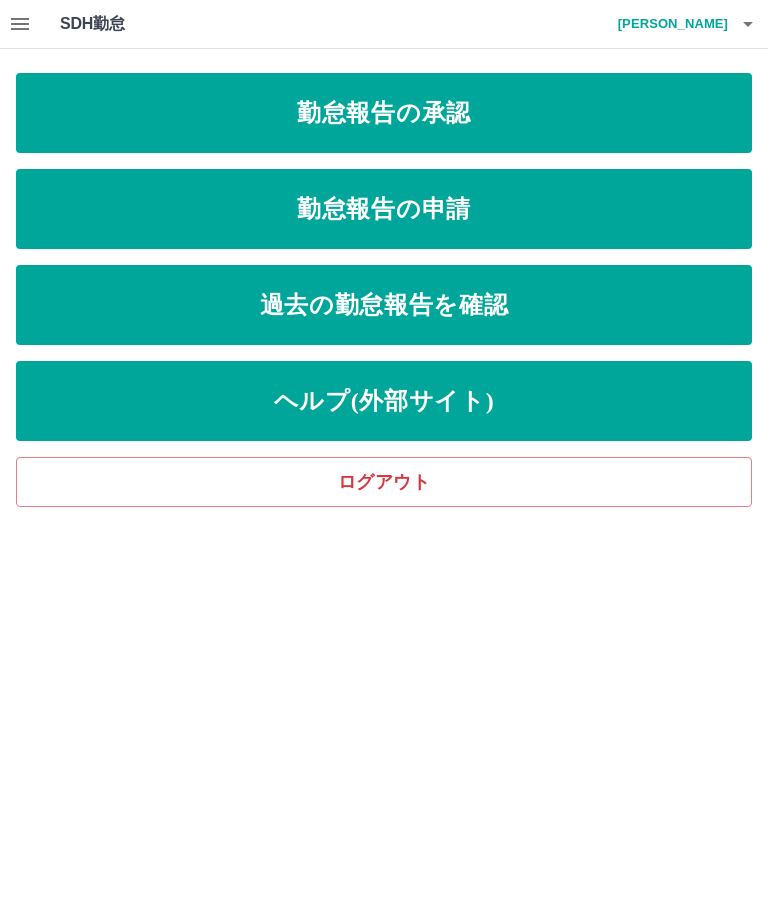 click on "勤怠報告の承認" at bounding box center (384, 113) 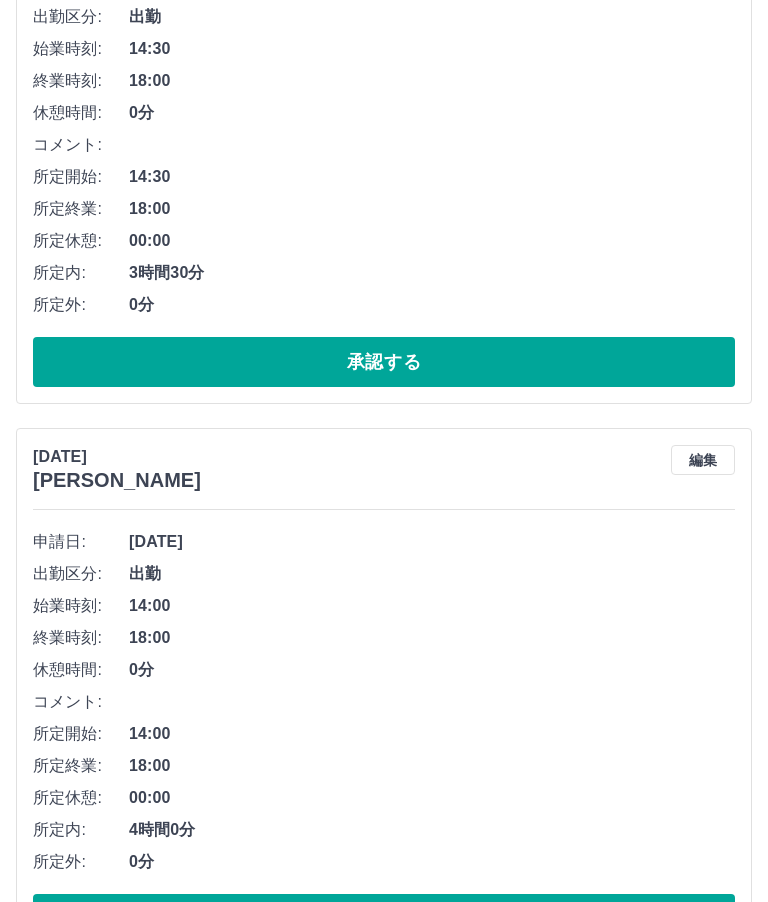 scroll, scrollTop: 926, scrollLeft: 0, axis: vertical 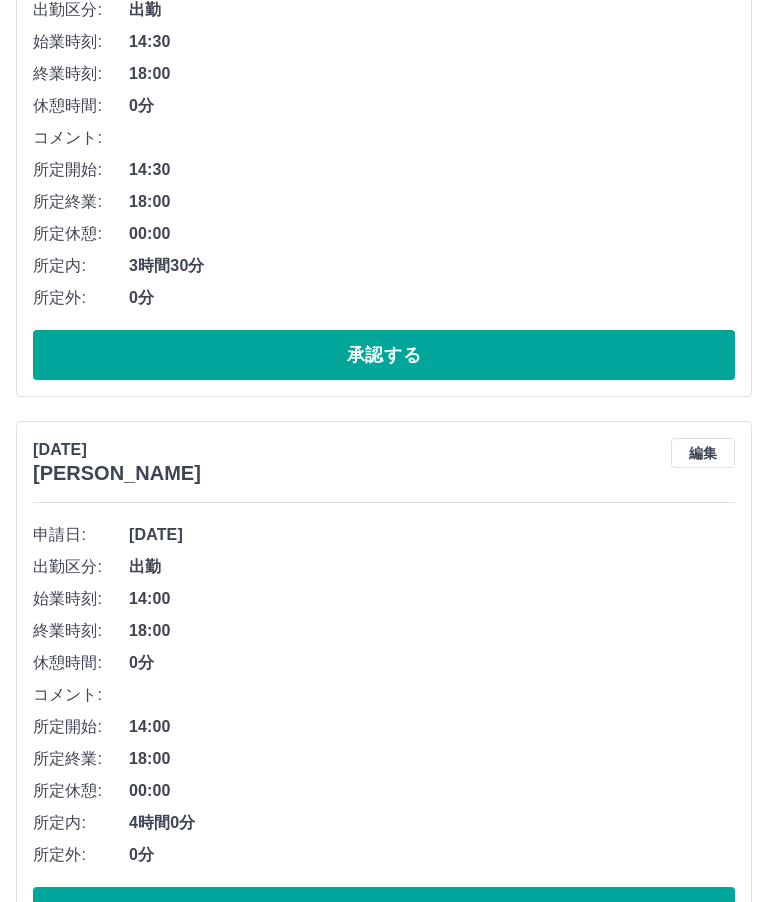 click on "承認する" at bounding box center (384, 913) 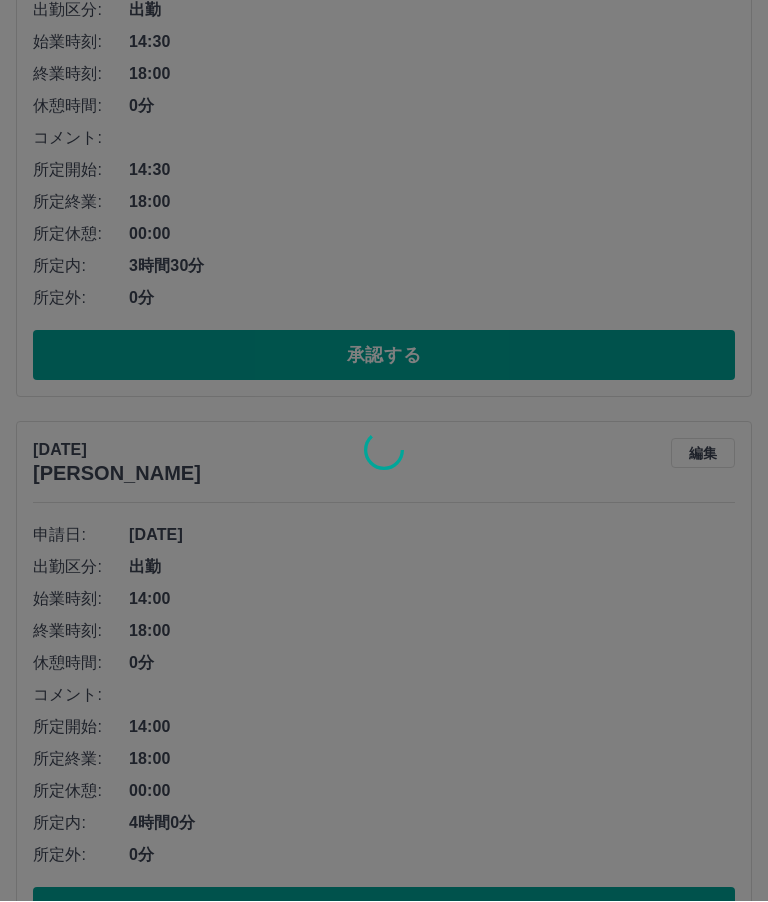 scroll, scrollTop: 370, scrollLeft: 0, axis: vertical 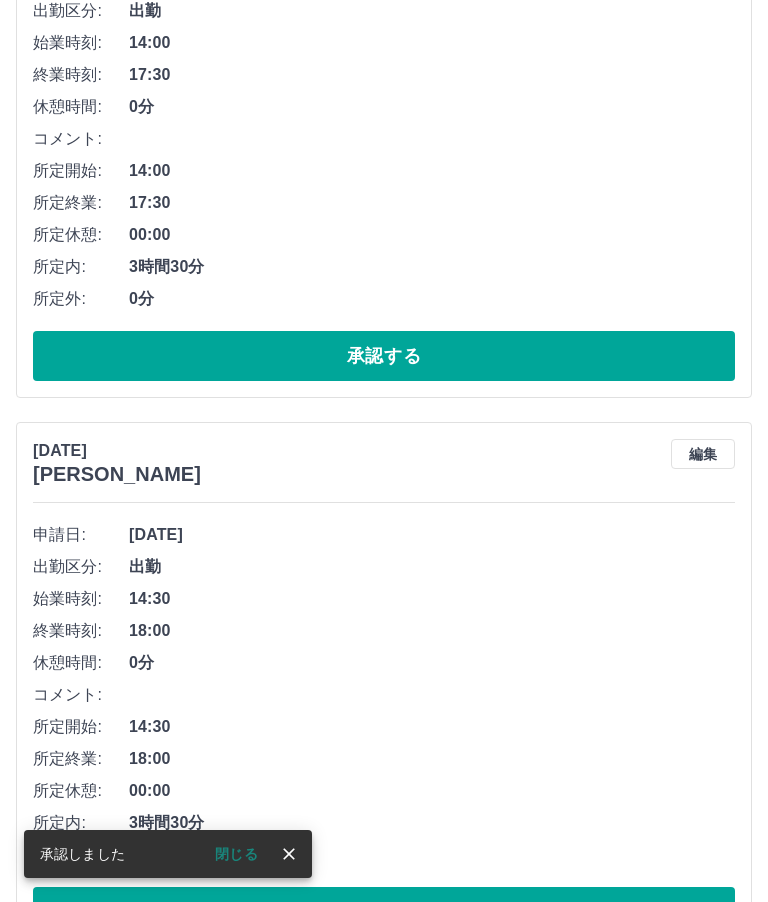 click on "承認する" at bounding box center [384, 912] 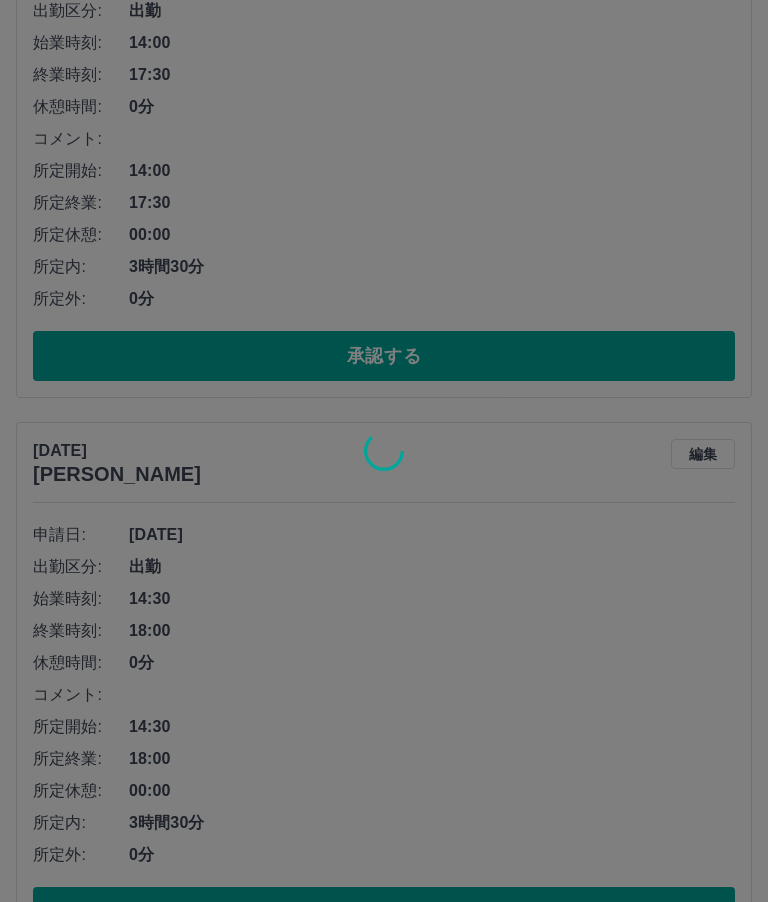 scroll, scrollTop: 0, scrollLeft: 0, axis: both 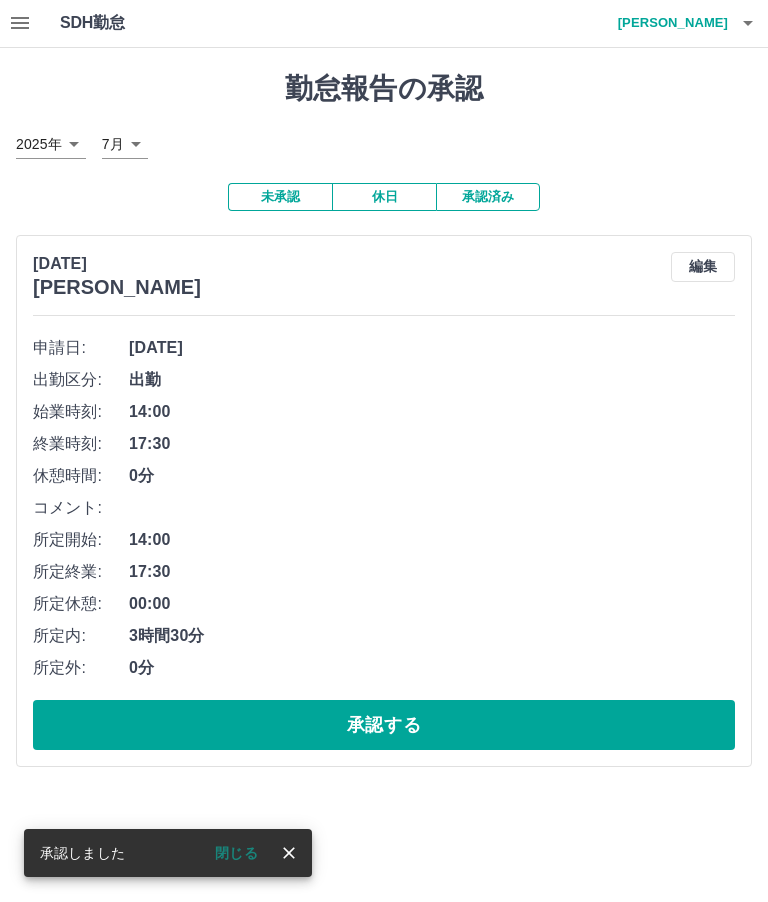click on "承認する" at bounding box center (384, 726) 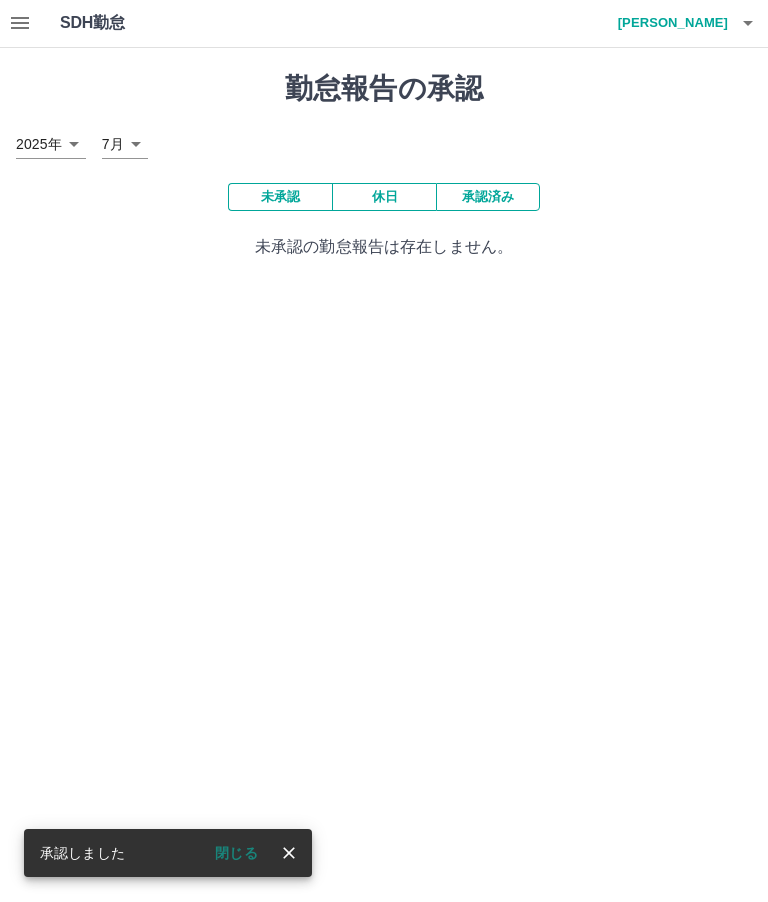 click 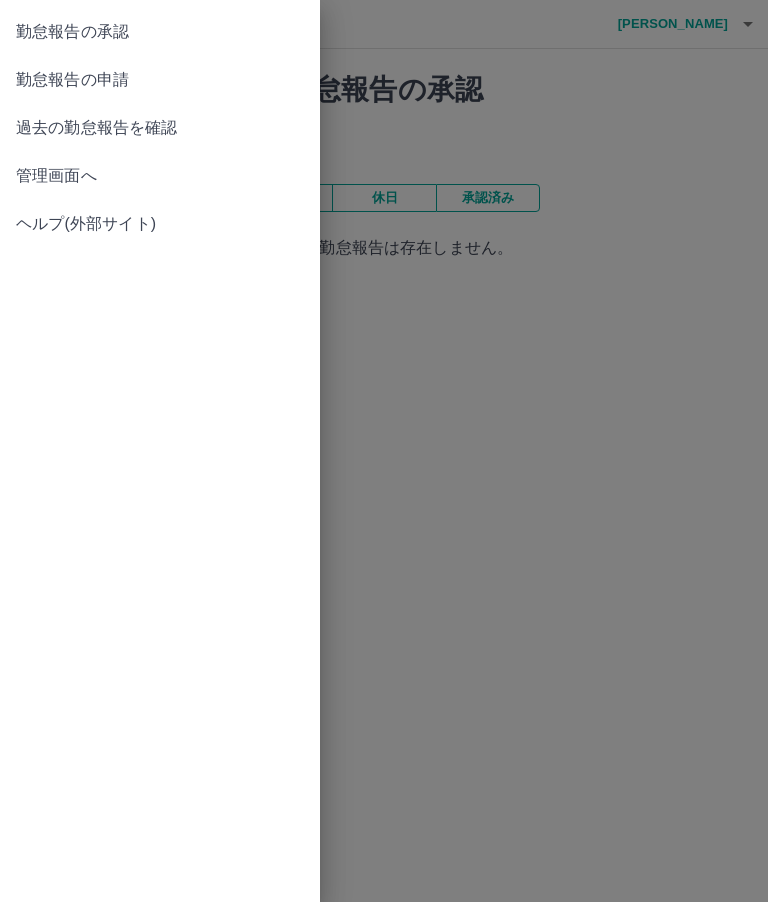 click on "管理画面へ" at bounding box center (160, 176) 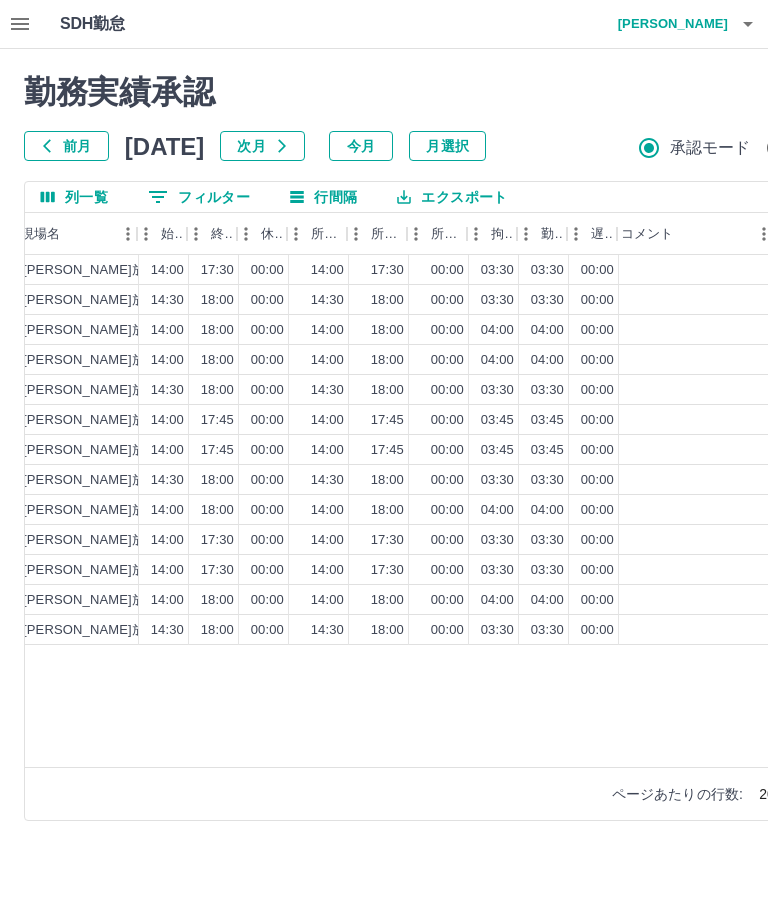 scroll, scrollTop: 0, scrollLeft: 772, axis: horizontal 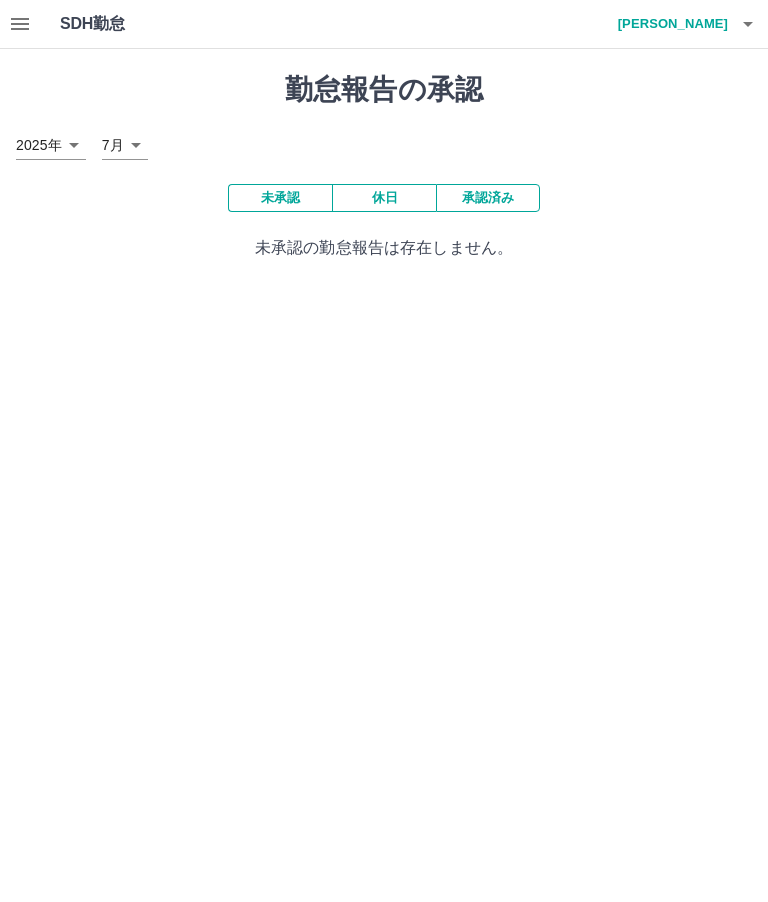 click at bounding box center [748, 24] 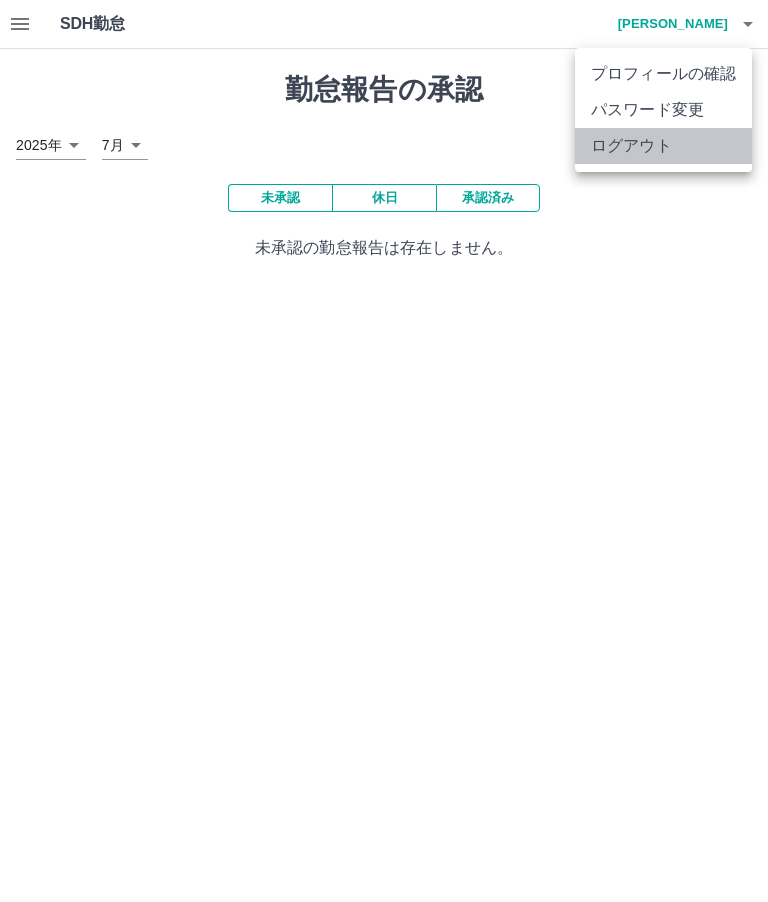 click on "ログアウト" at bounding box center [663, 146] 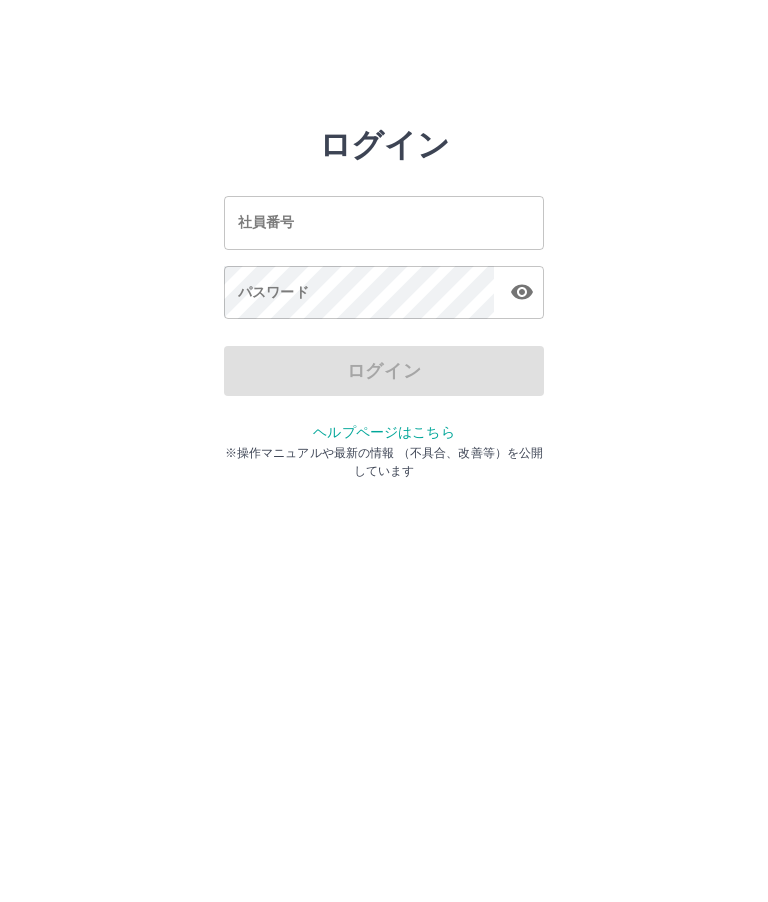 scroll, scrollTop: 0, scrollLeft: 0, axis: both 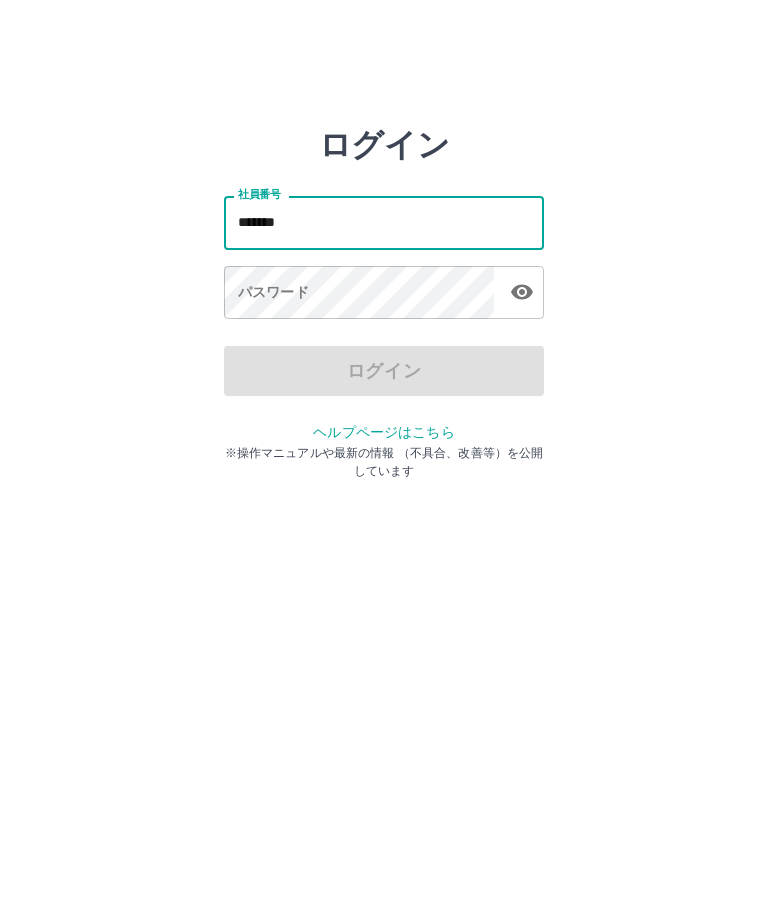type on "*******" 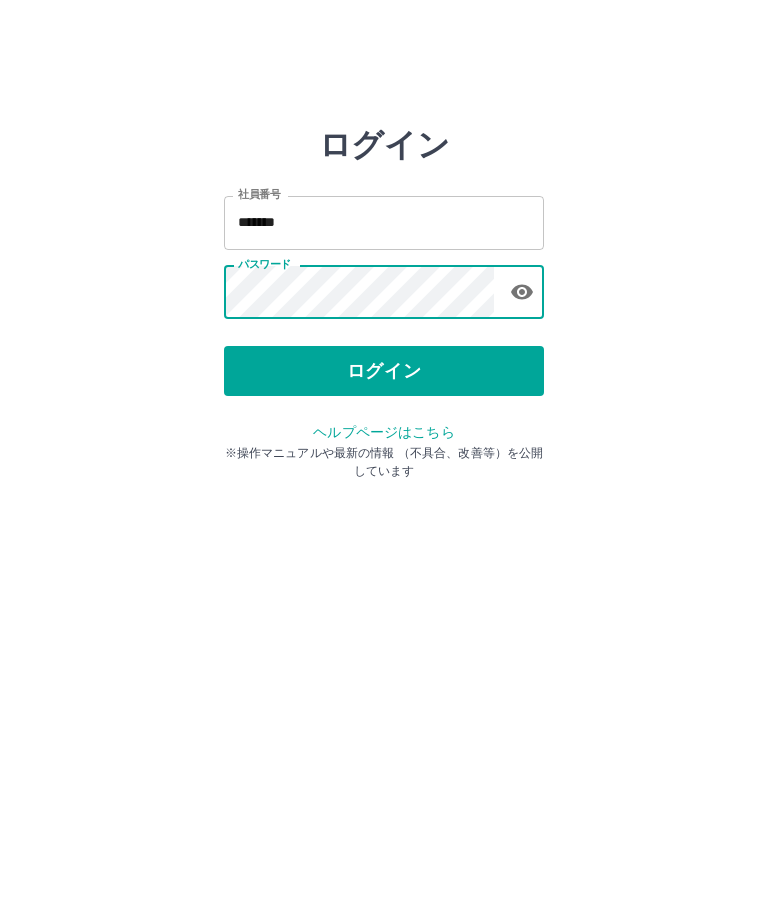 click on "ログイン" at bounding box center [384, 371] 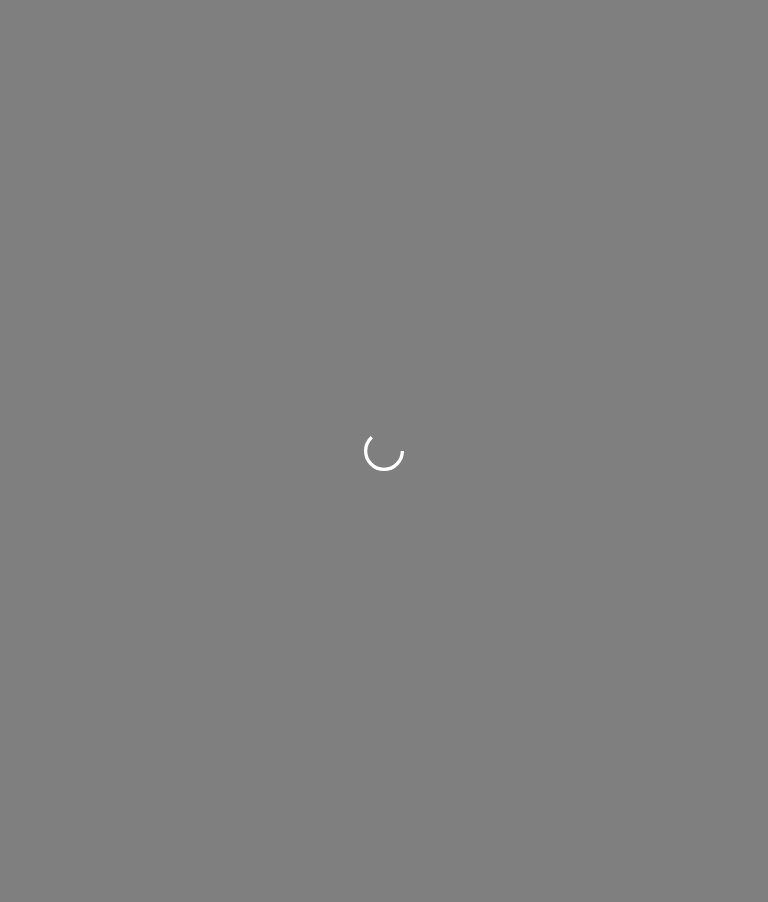 scroll, scrollTop: 0, scrollLeft: 0, axis: both 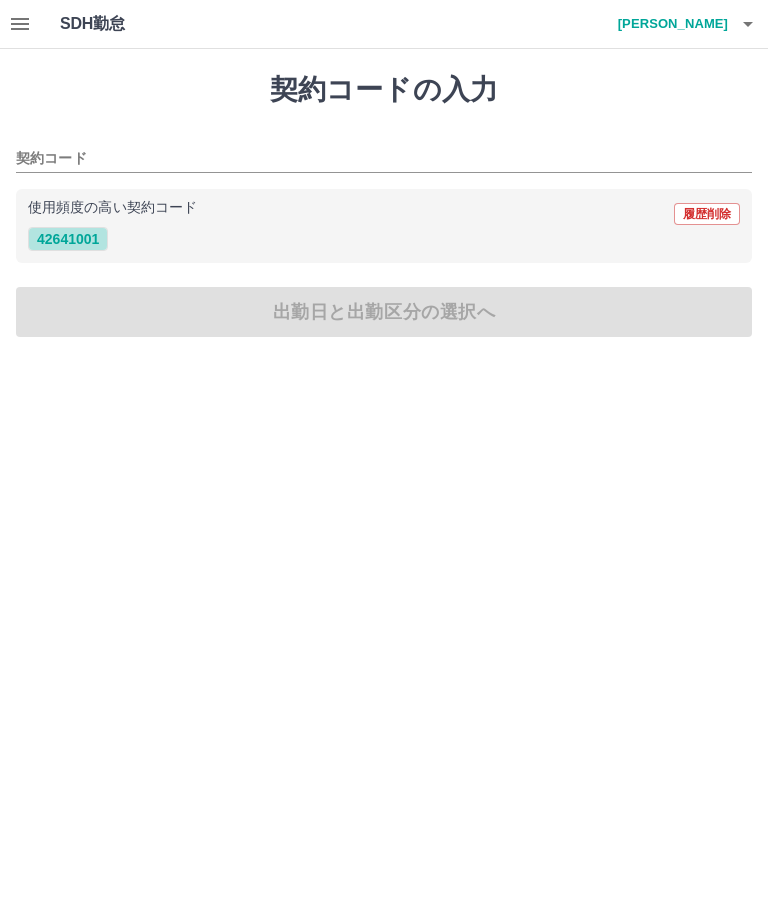 click on "42641001" at bounding box center [68, 239] 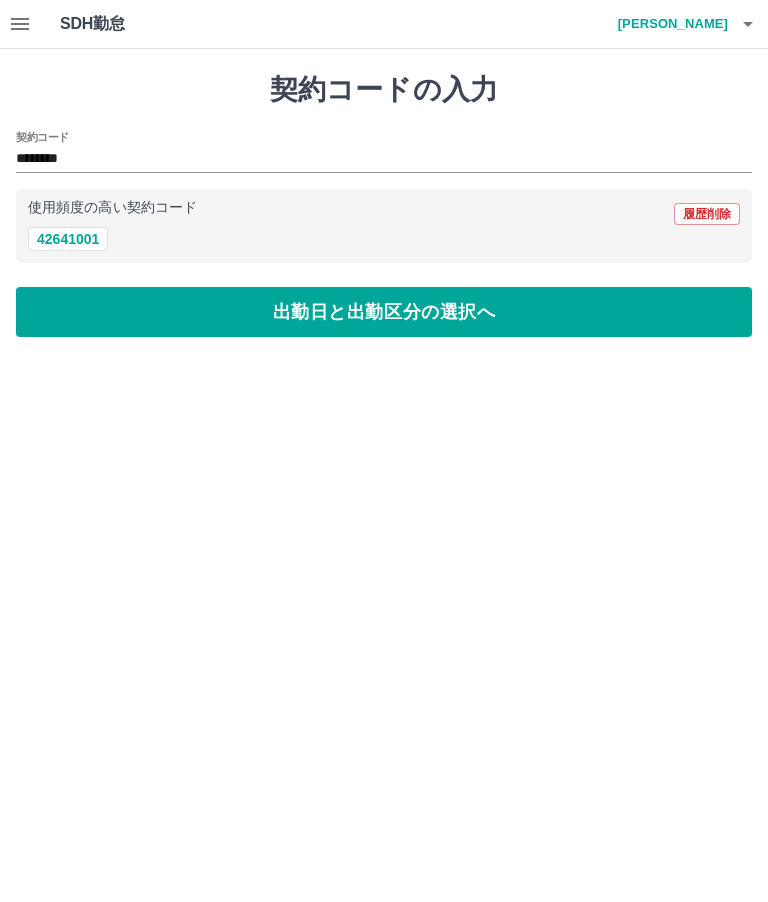 click on "出勤日と出勤区分の選択へ" at bounding box center (384, 312) 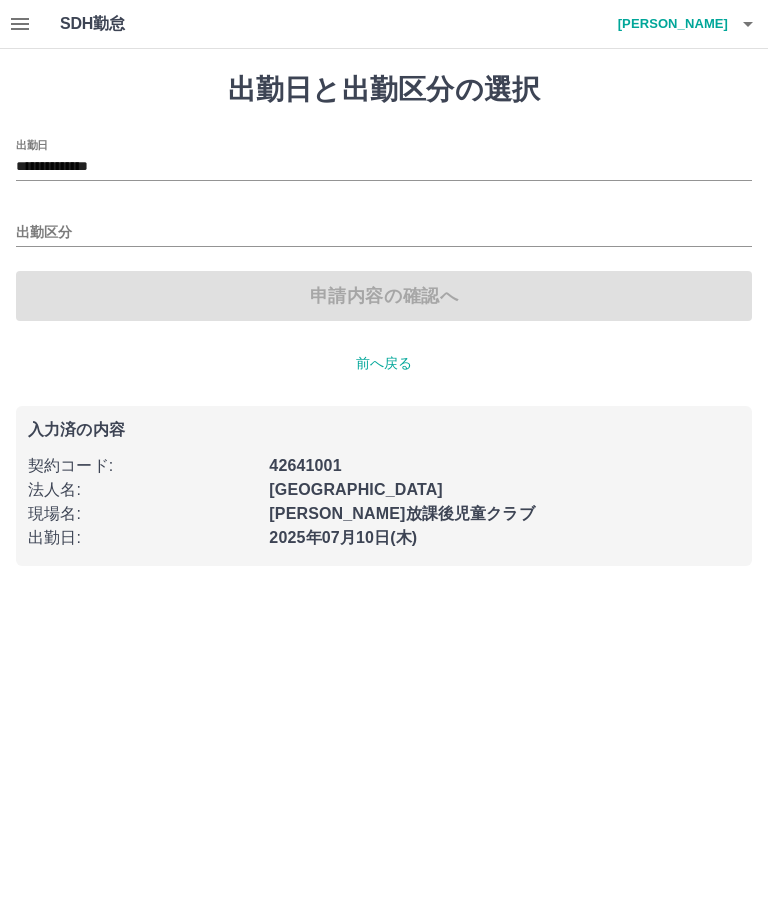click on "**********" at bounding box center (384, 167) 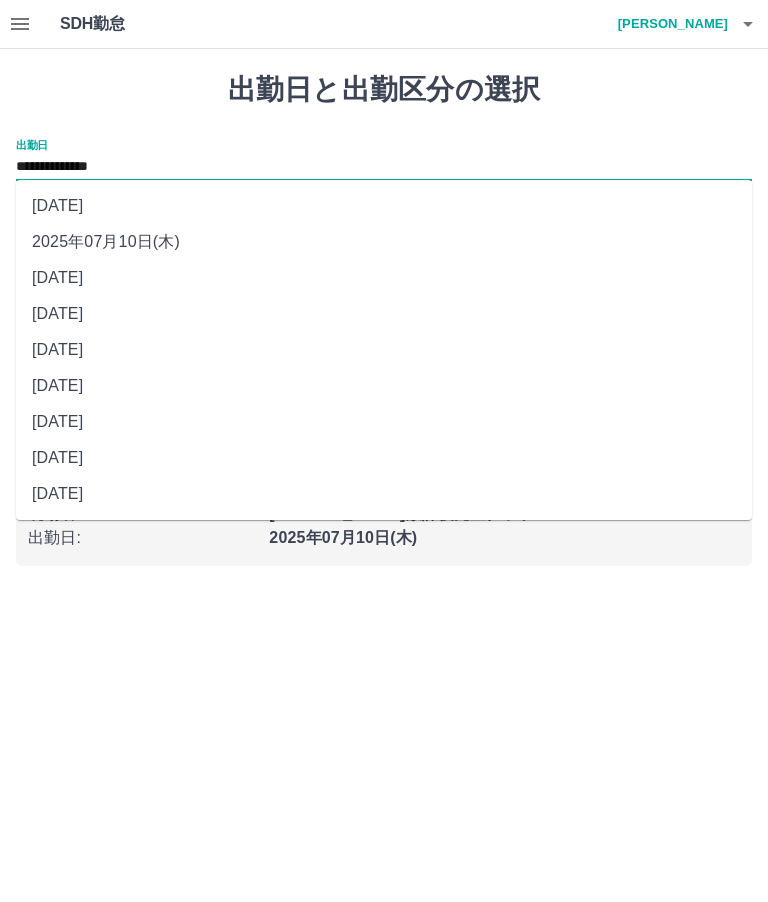 click on "2025年07月09日(水)" at bounding box center (384, 278) 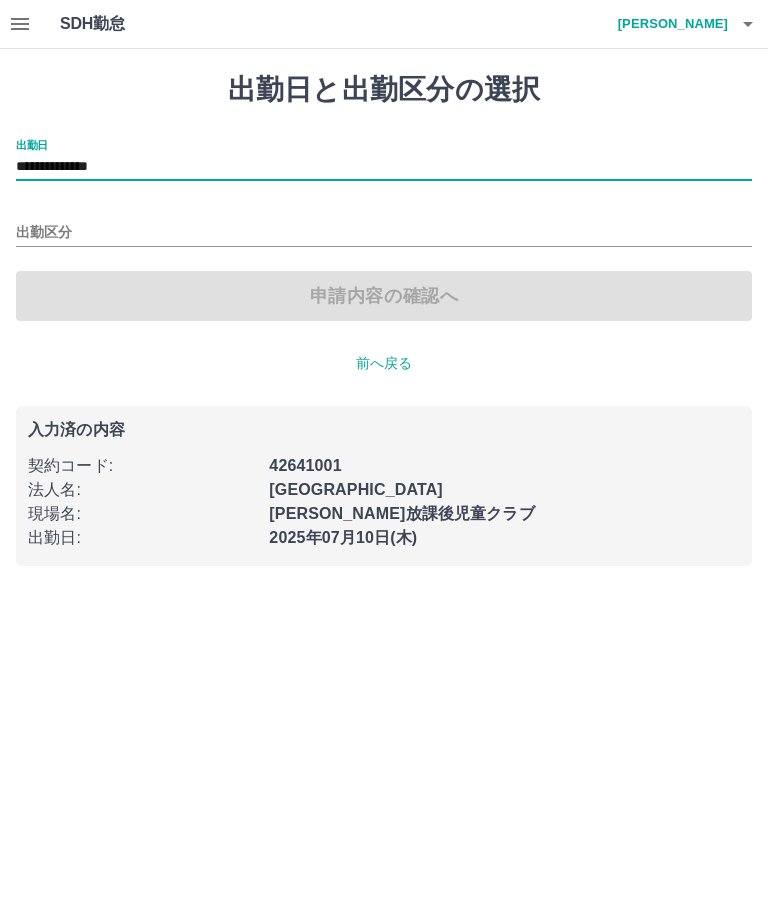 click on "出勤区分" at bounding box center [384, 233] 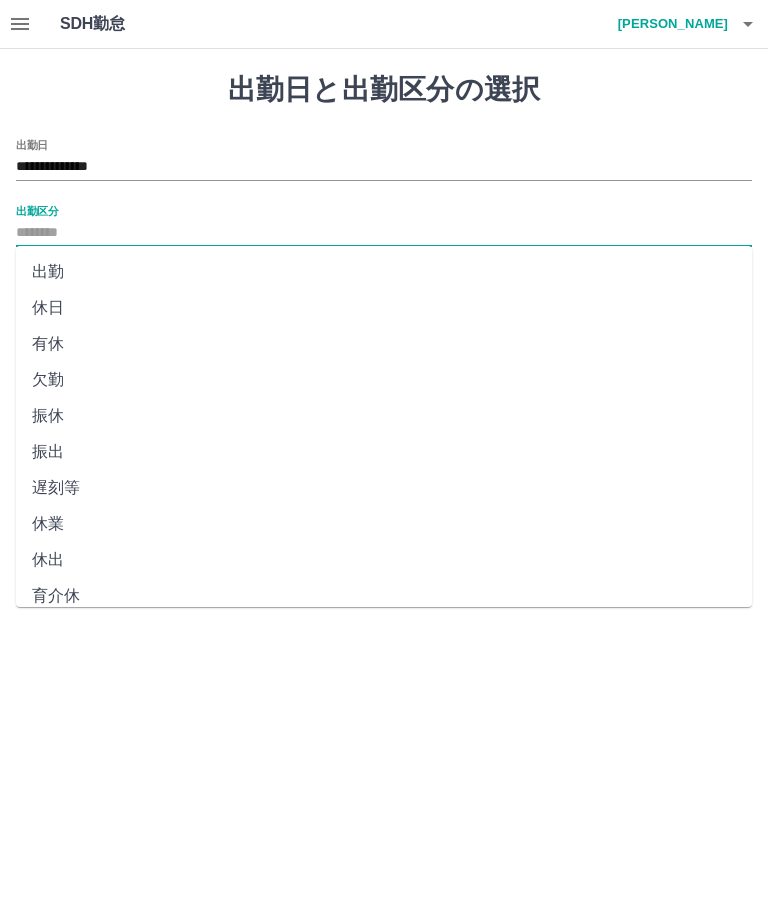 click on "**********" at bounding box center [384, 319] 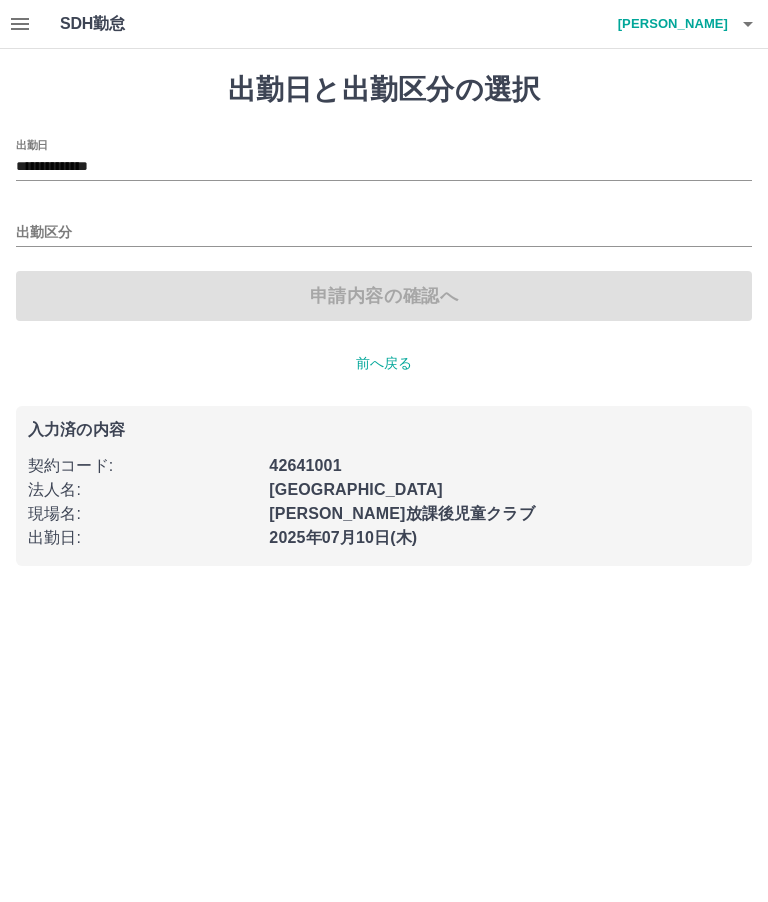 click on "出勤区分" at bounding box center (384, 233) 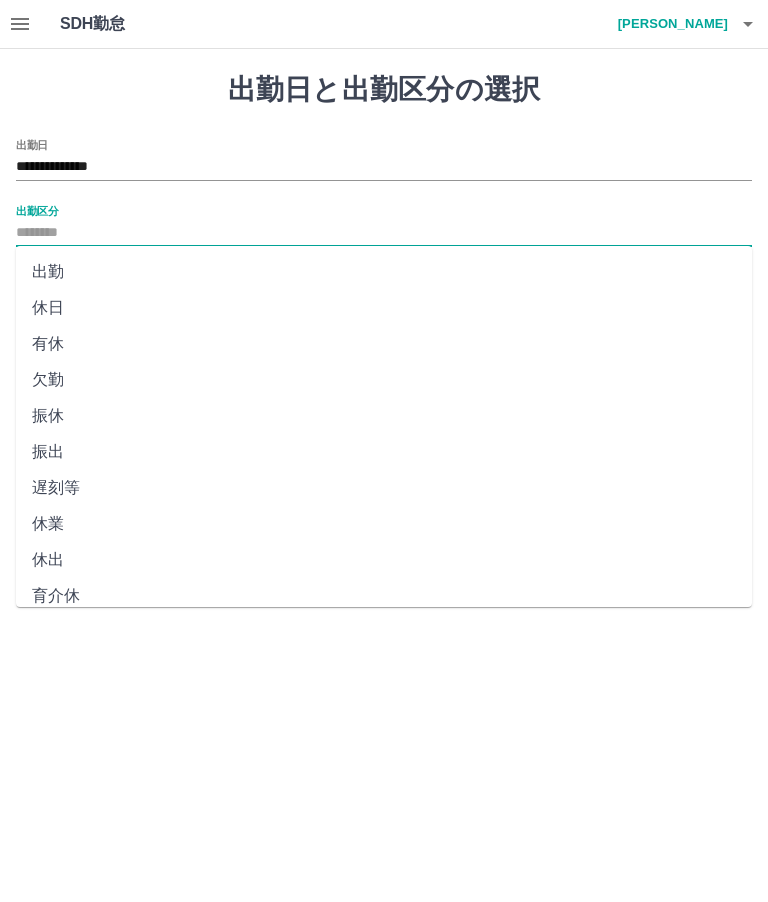 click on "出勤" at bounding box center (384, 272) 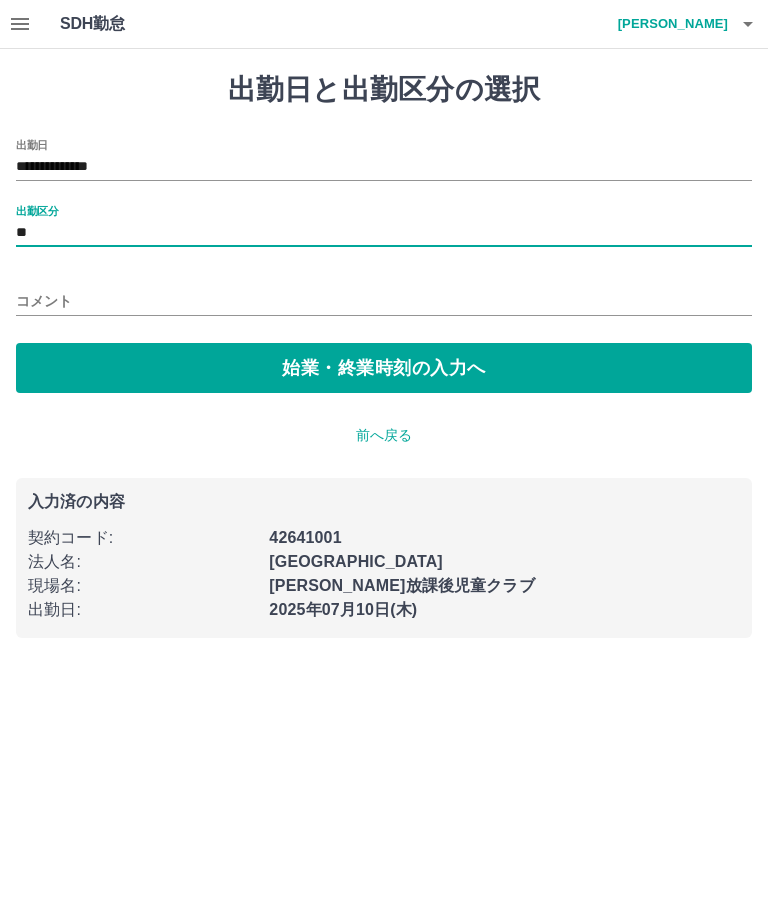 click on "始業・終業時刻の入力へ" at bounding box center (384, 368) 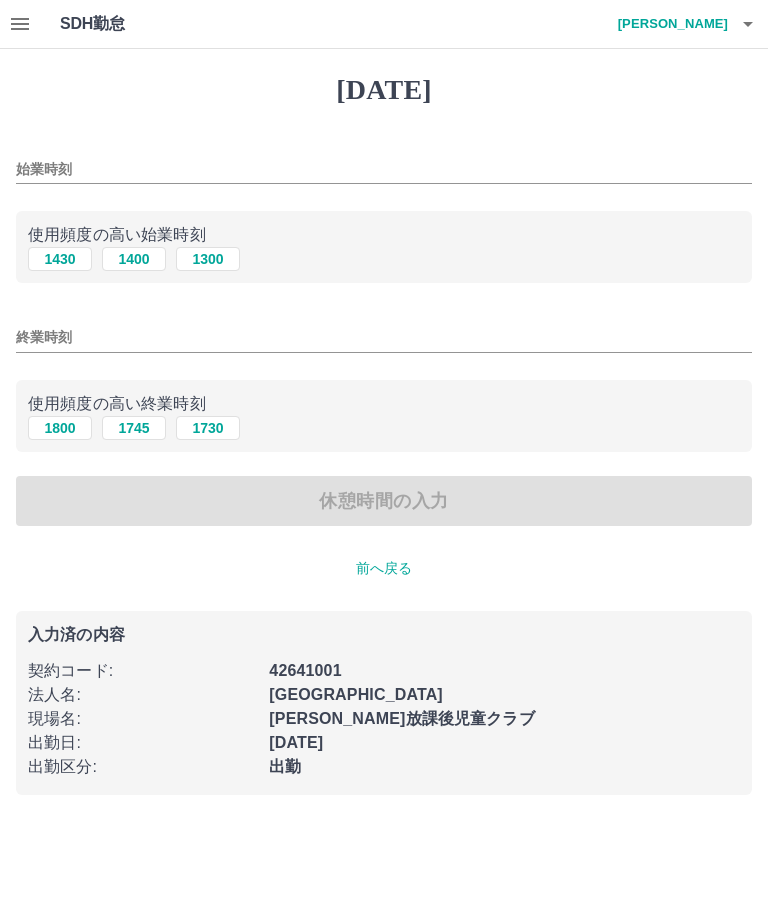 click on "1400" at bounding box center [134, 259] 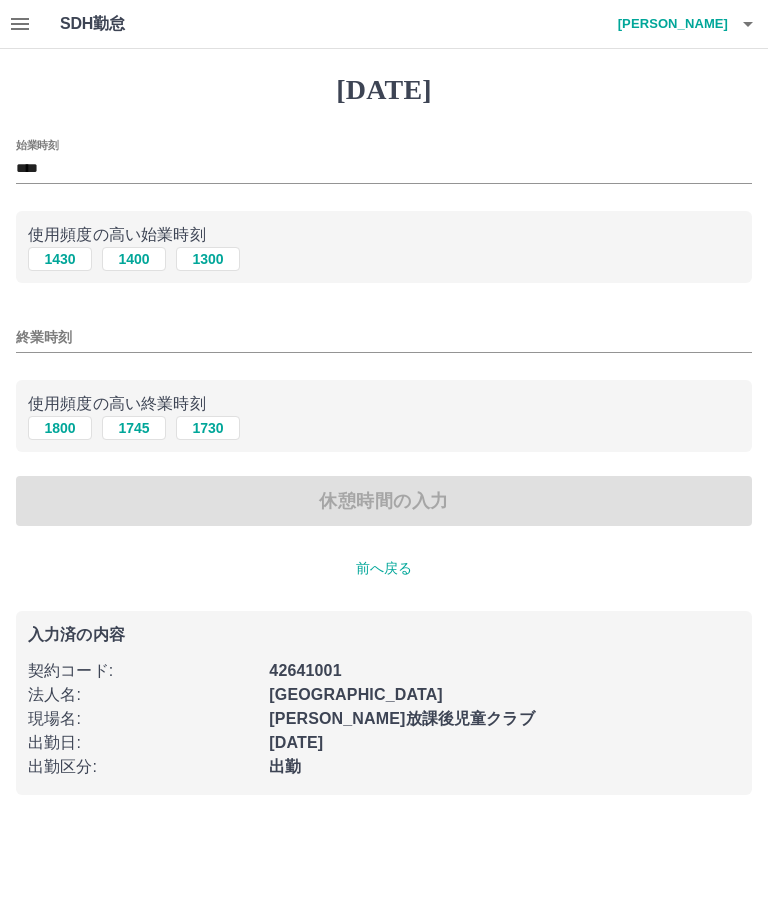 click on "1730" at bounding box center [208, 428] 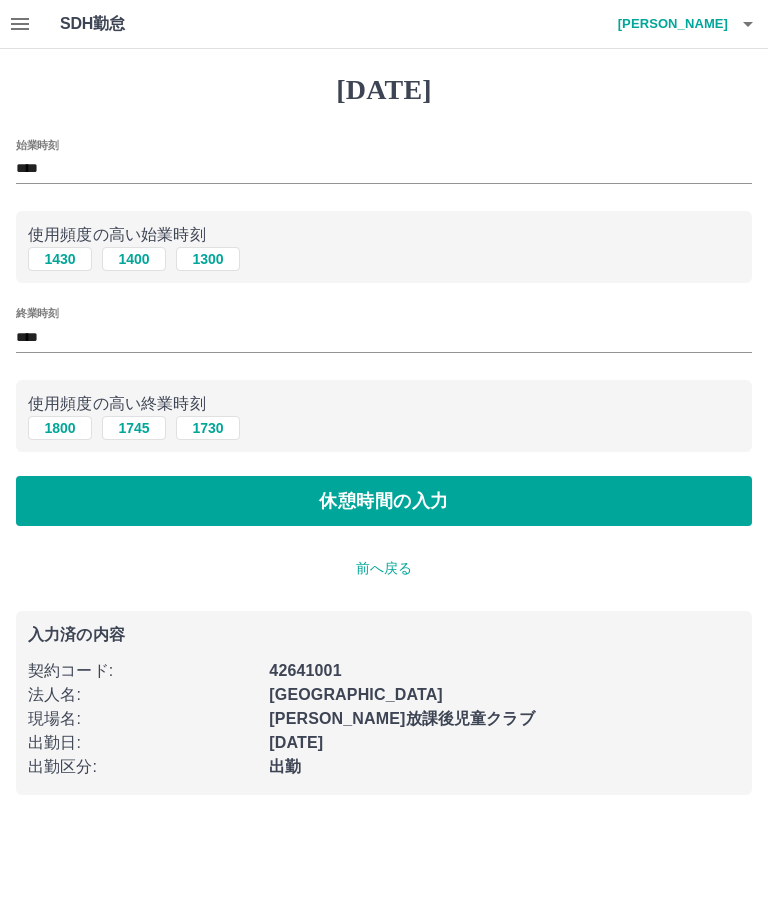 click on "休憩時間の入力" at bounding box center (384, 501) 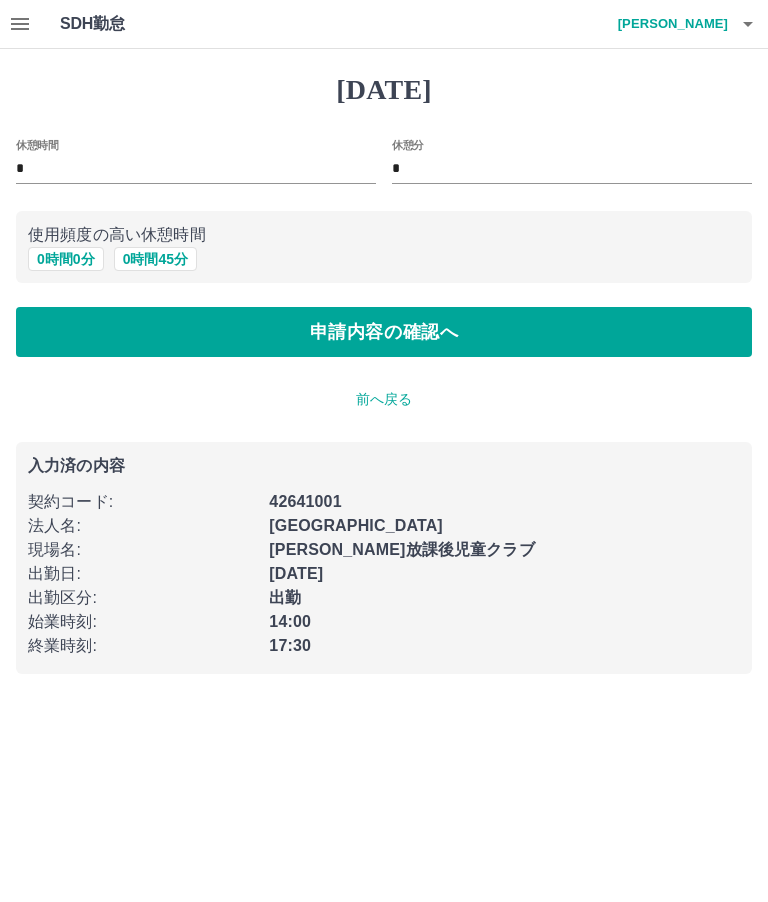 click on "申請内容の確認へ" at bounding box center (384, 332) 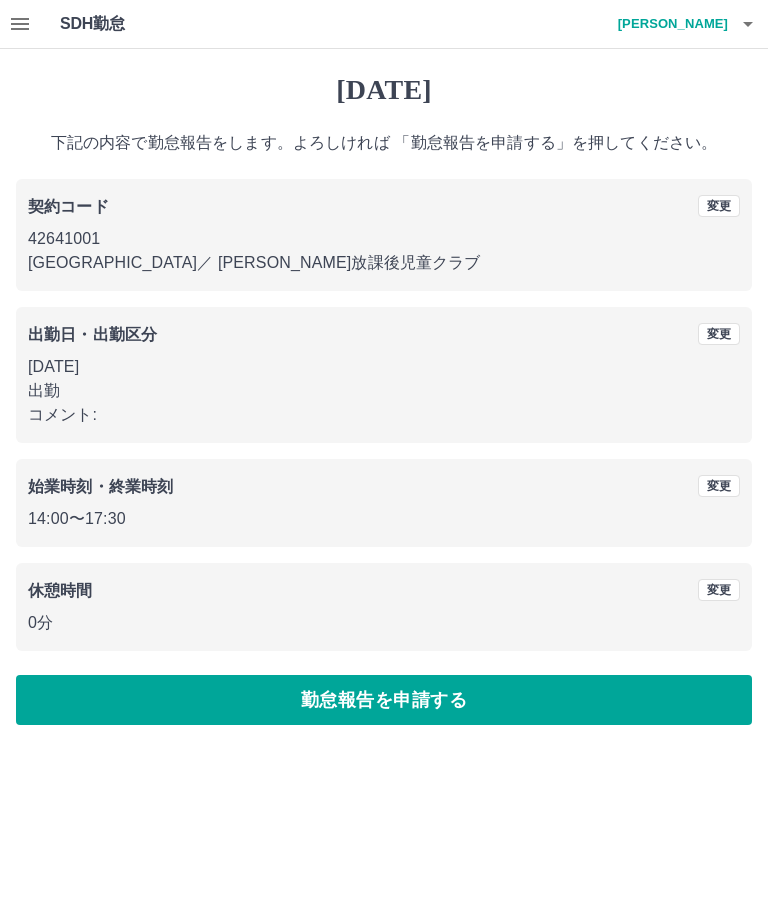 click on "勤怠報告を申請する" at bounding box center (384, 700) 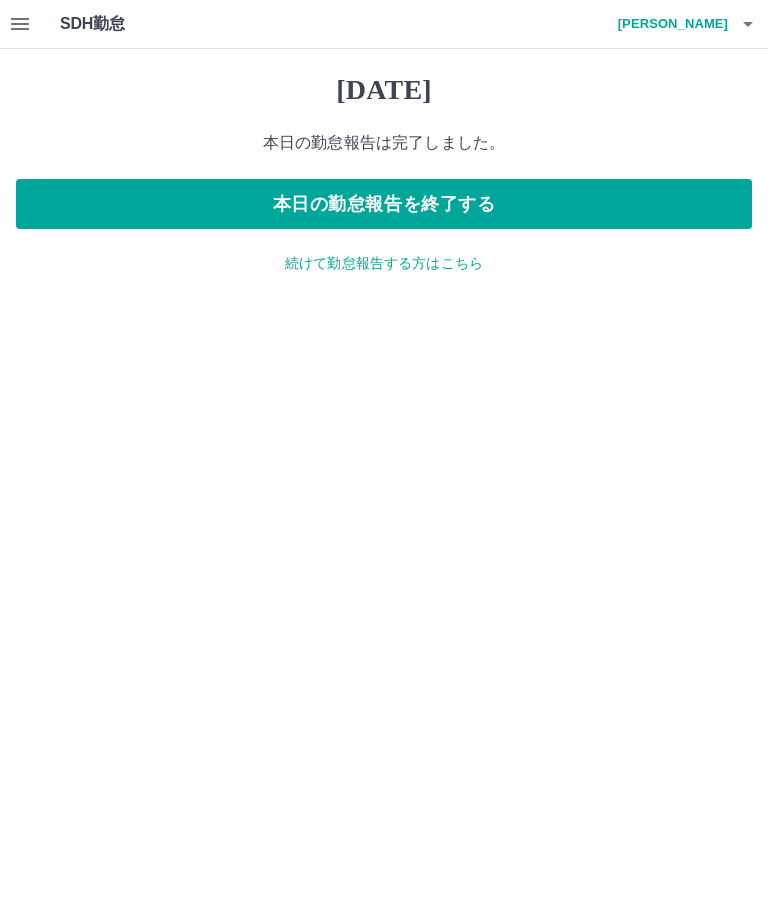 click on "本日の勤怠報告を終了する" at bounding box center [384, 204] 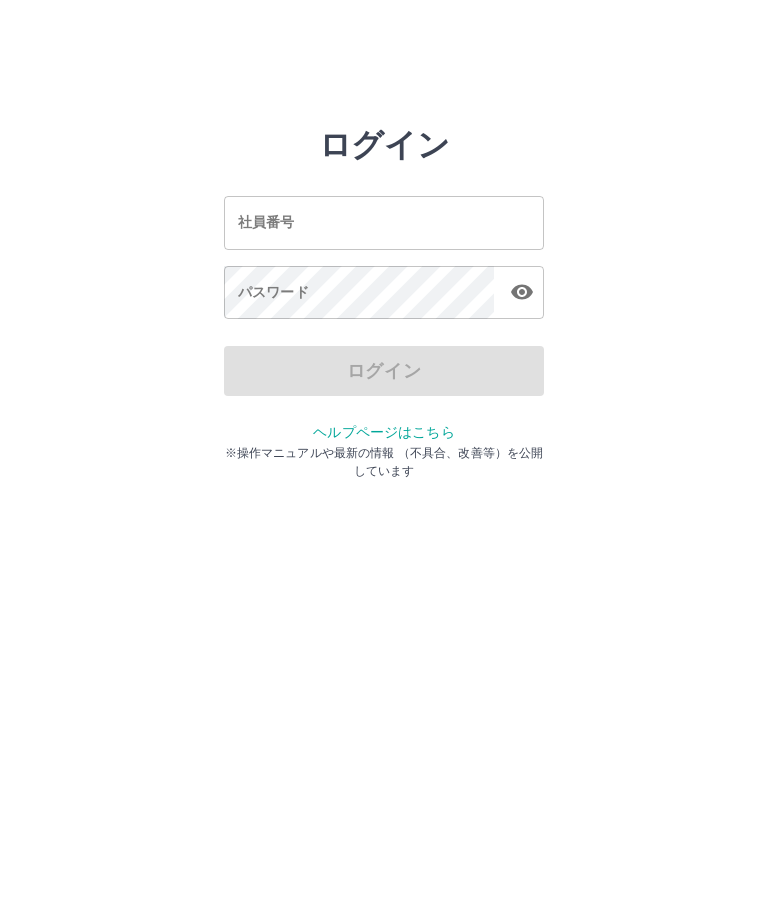 scroll, scrollTop: 0, scrollLeft: 0, axis: both 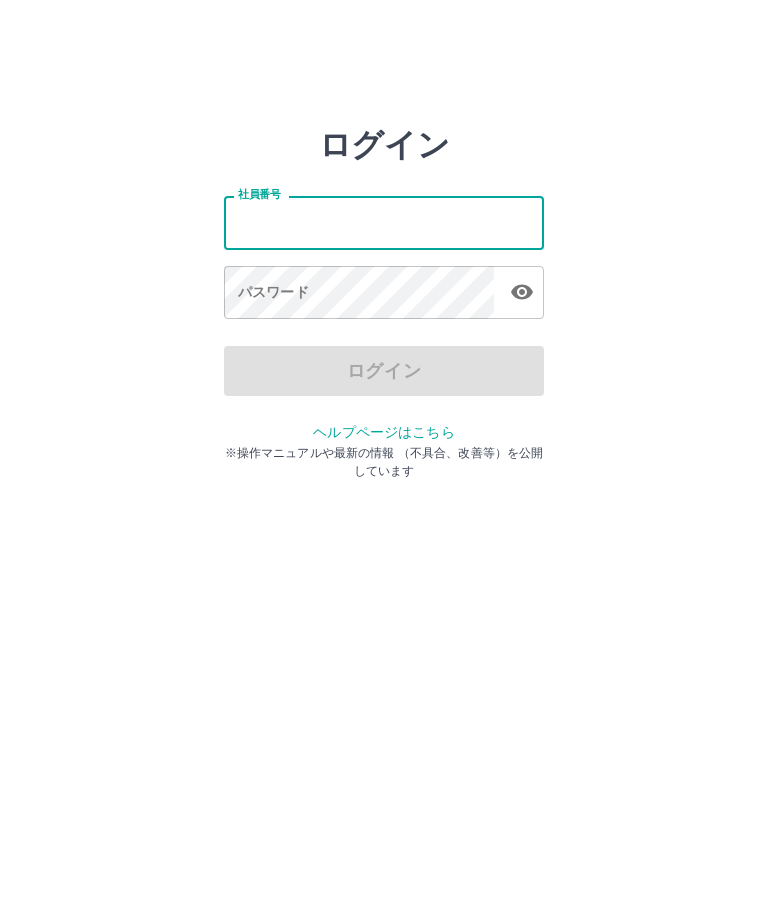 click on "社員番号" at bounding box center (384, 222) 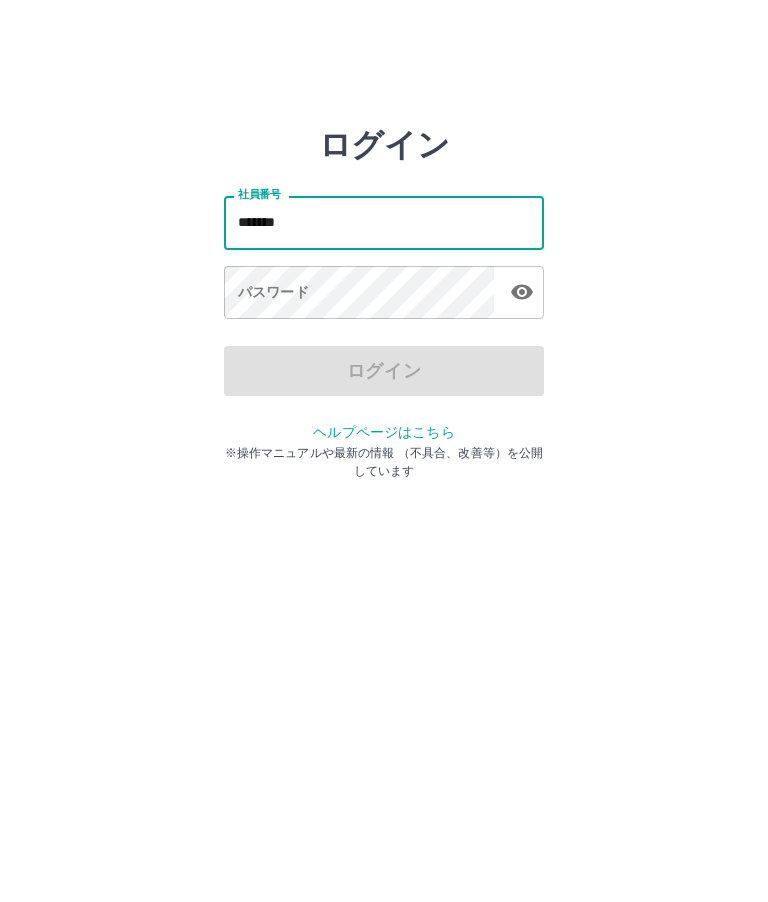 type on "*******" 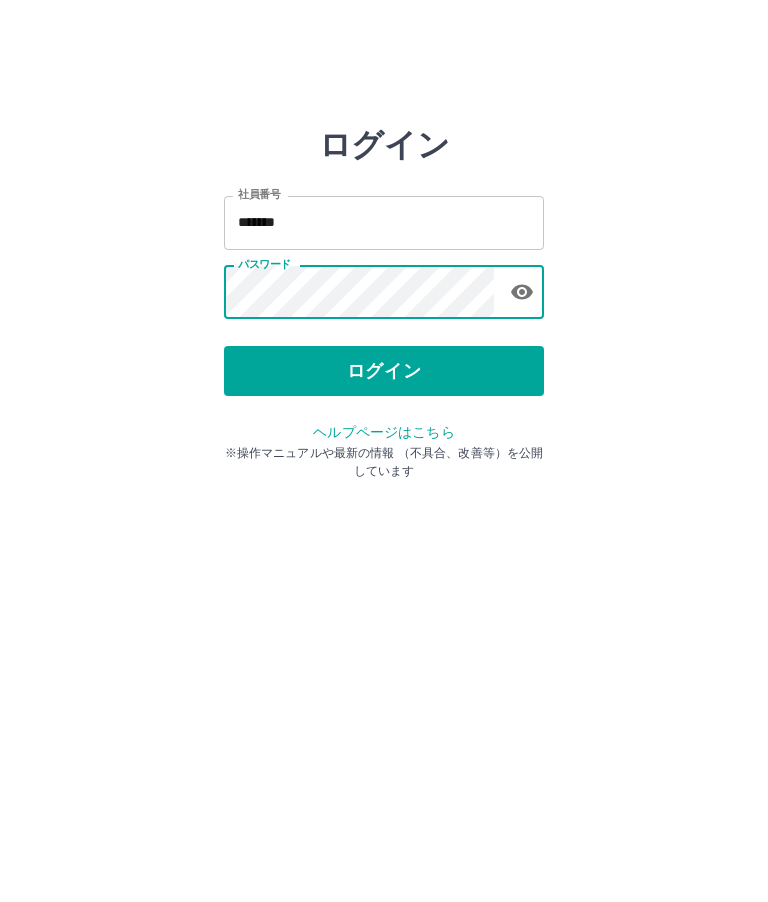 click on "ログイン" at bounding box center (384, 371) 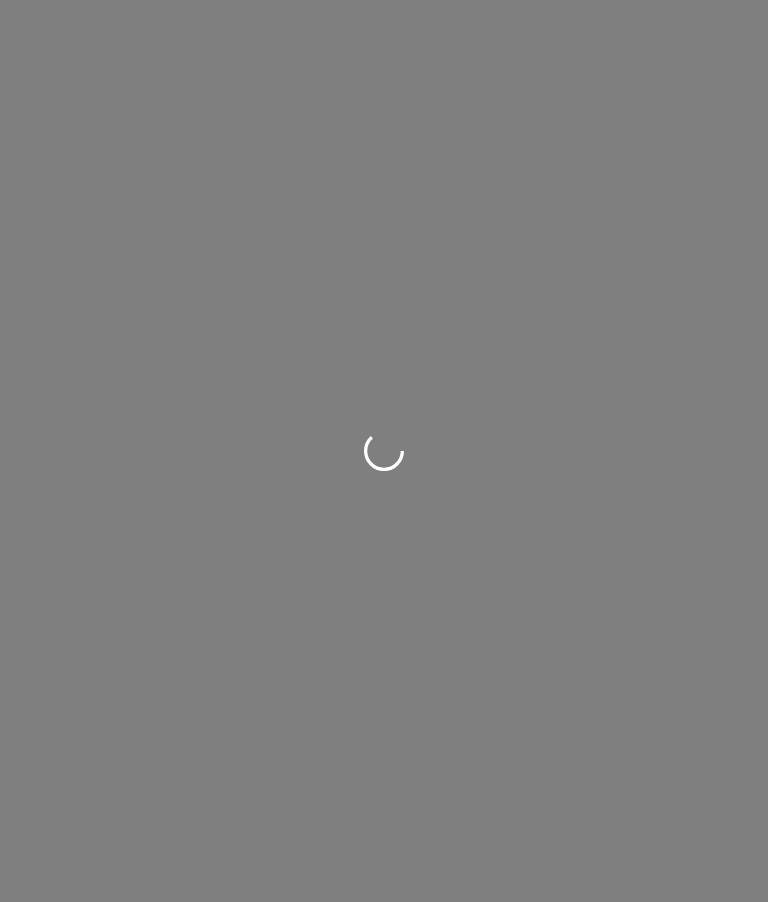 scroll, scrollTop: 0, scrollLeft: 0, axis: both 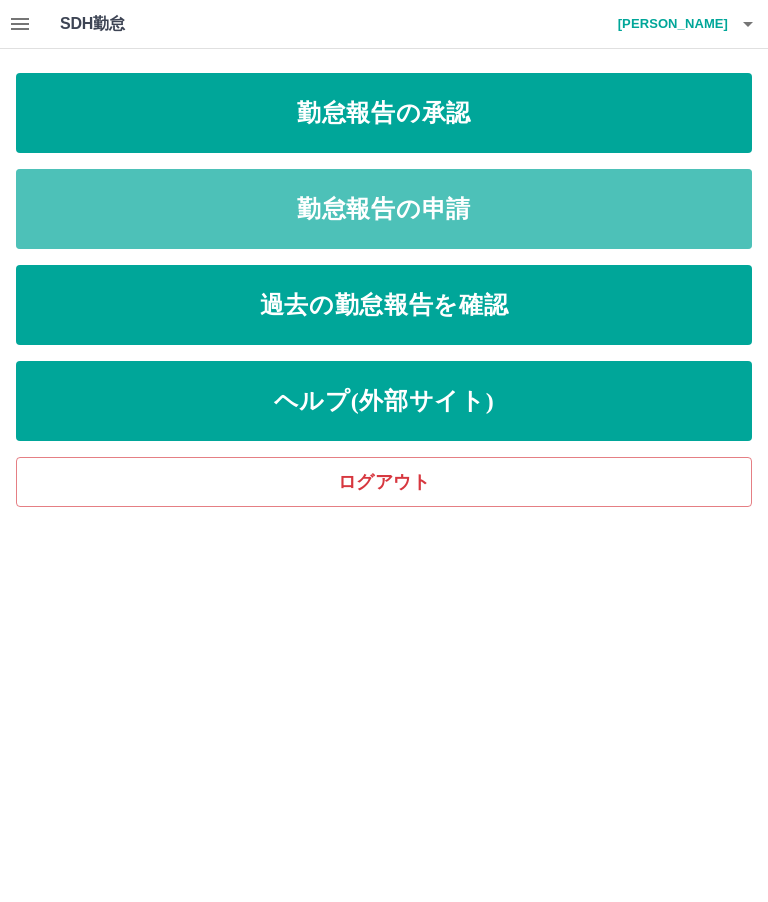 click on "勤怠報告の申請" at bounding box center [384, 209] 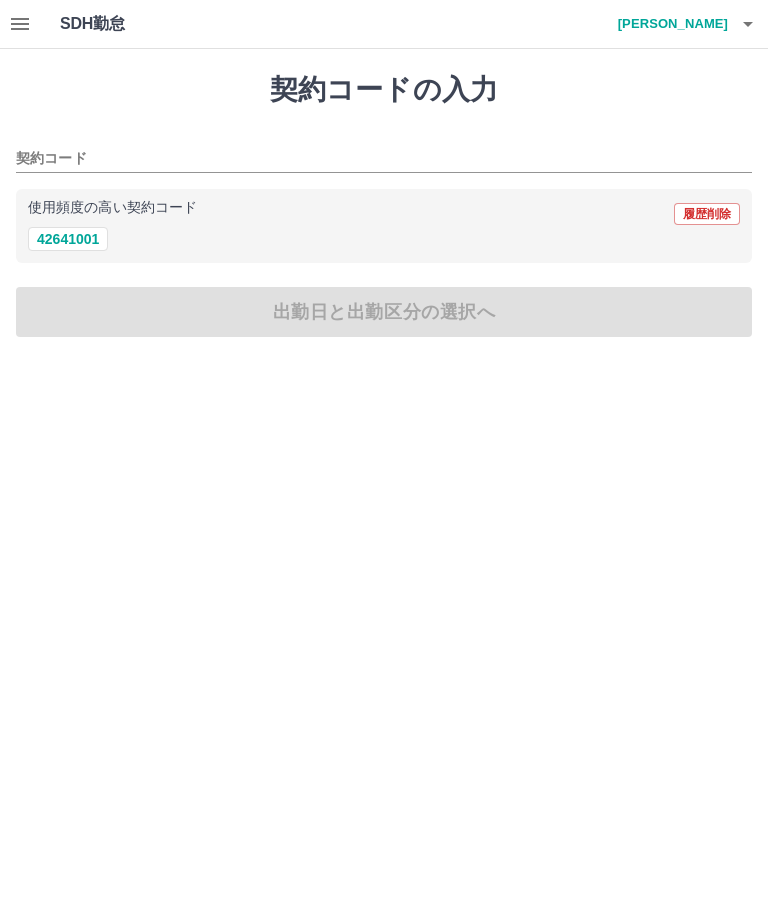 click on "42641001" at bounding box center (68, 239) 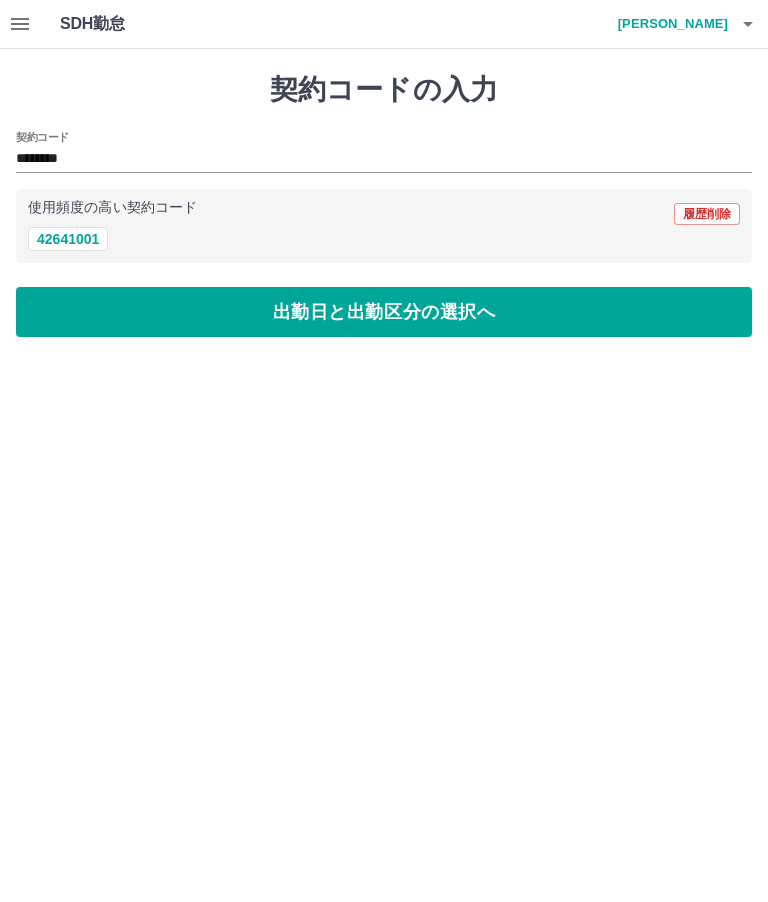 click on "出勤日と出勤区分の選択へ" at bounding box center [384, 312] 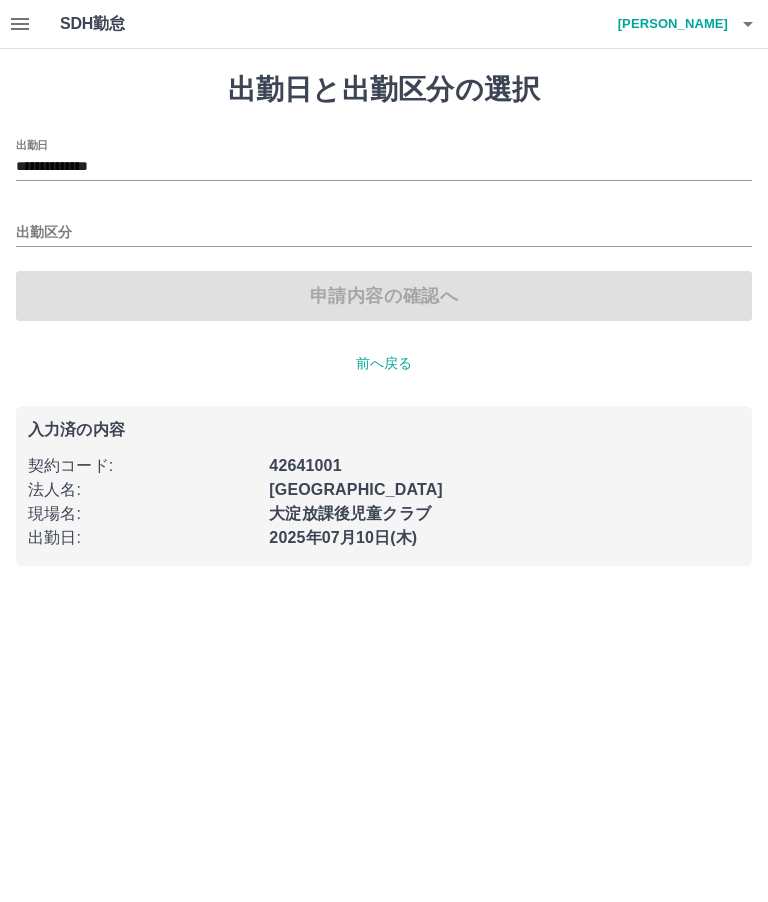 click on "**********" at bounding box center [384, 167] 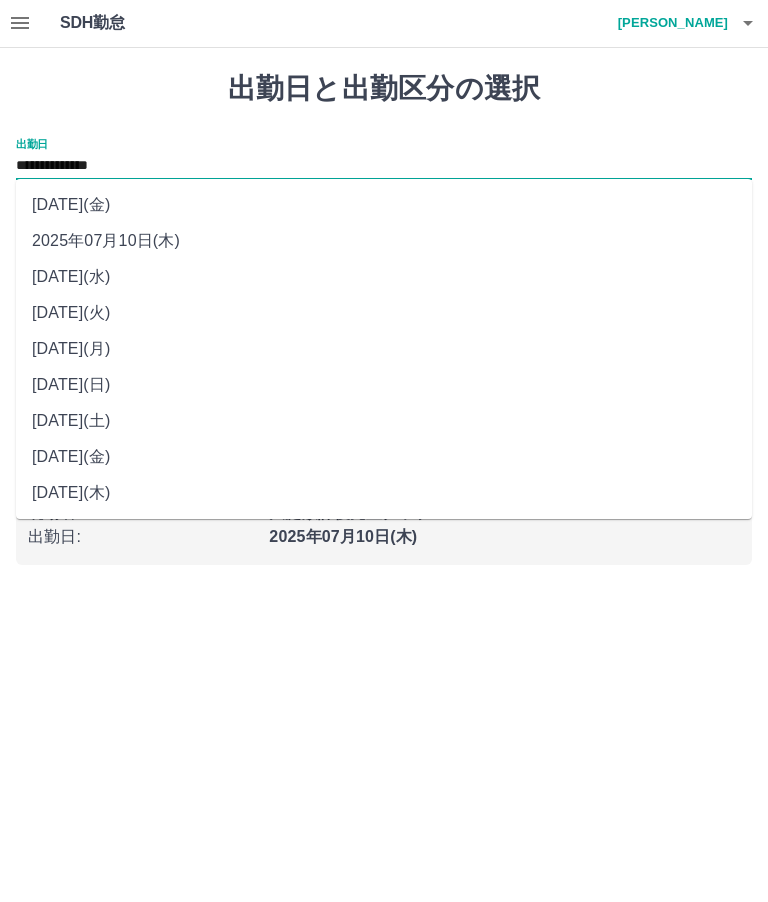 click on "[DATE](水)" at bounding box center (384, 278) 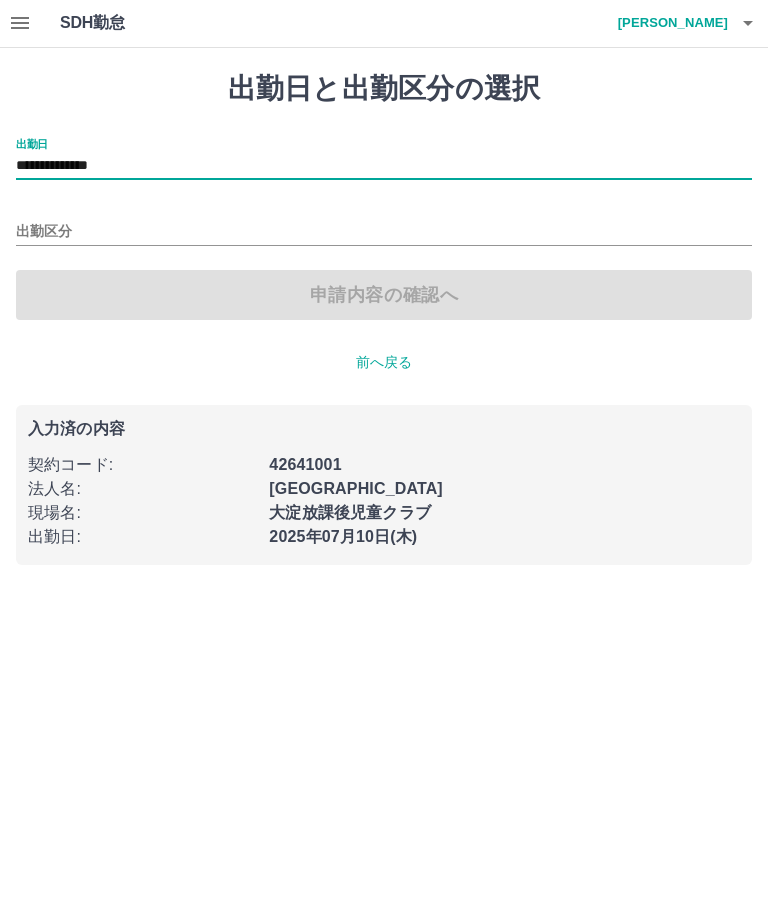 click on "**********" at bounding box center (384, 167) 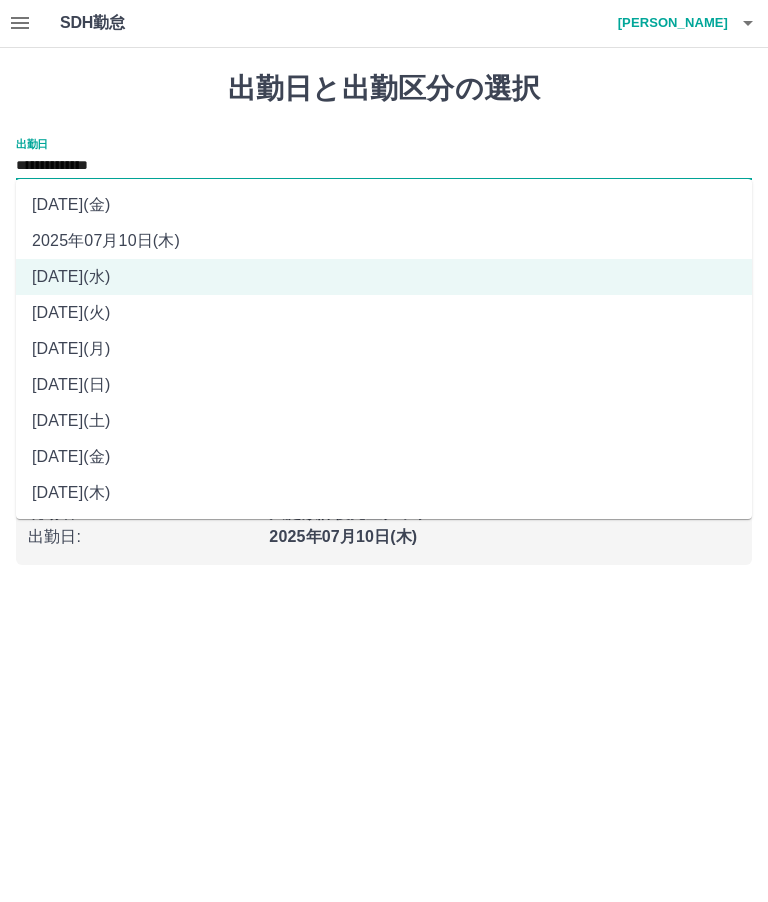 click on "2025年07月10日(木)" at bounding box center [384, 242] 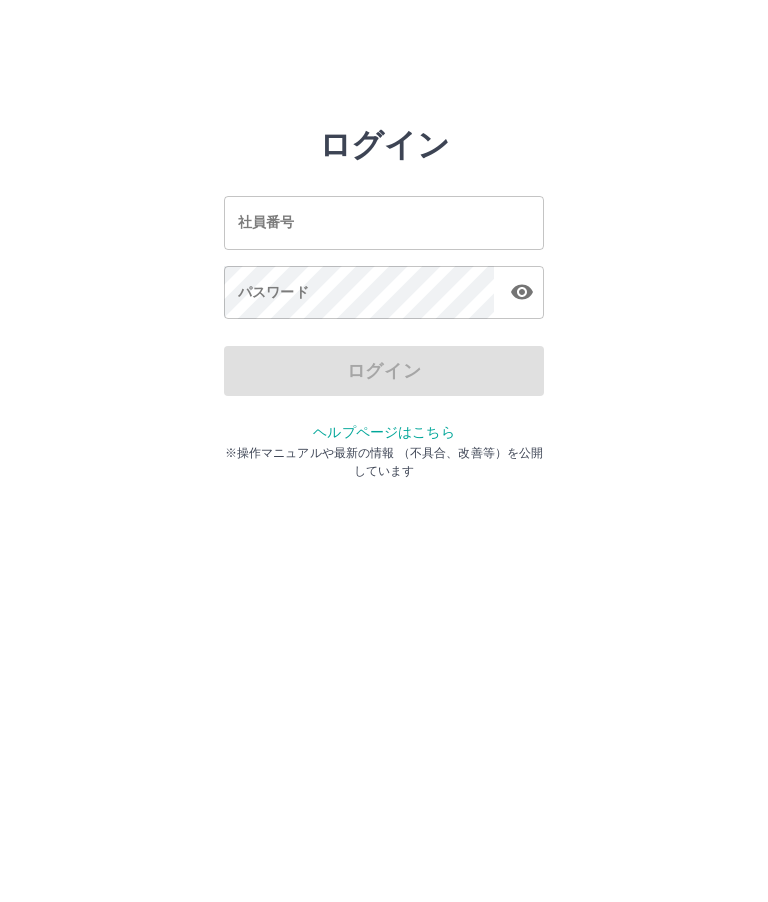 scroll, scrollTop: 0, scrollLeft: 0, axis: both 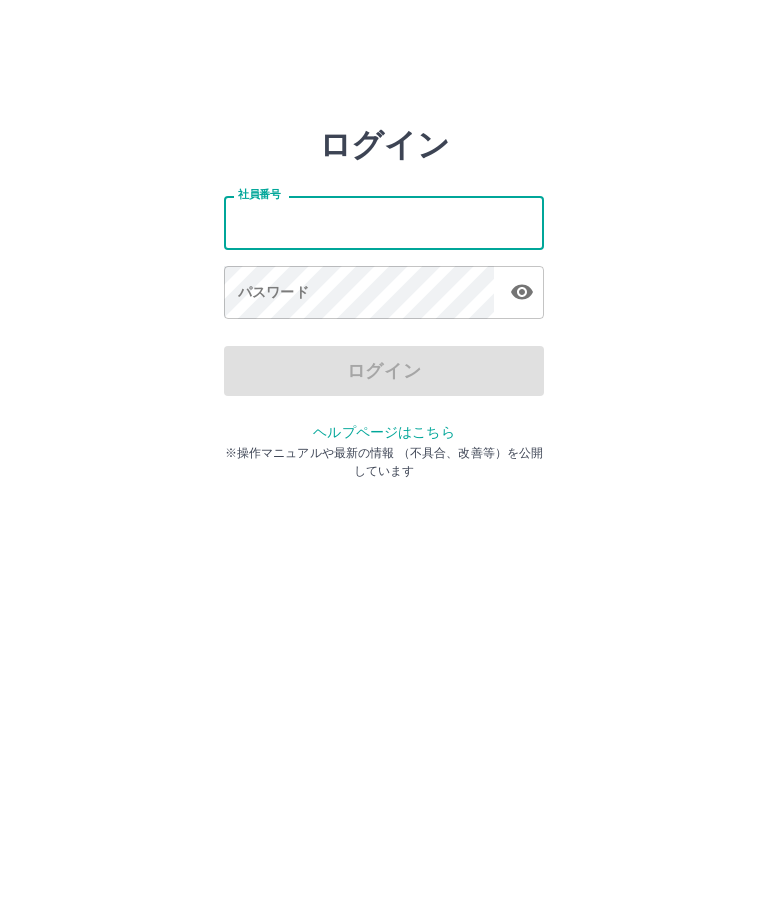 click on "社員番号" at bounding box center (384, 222) 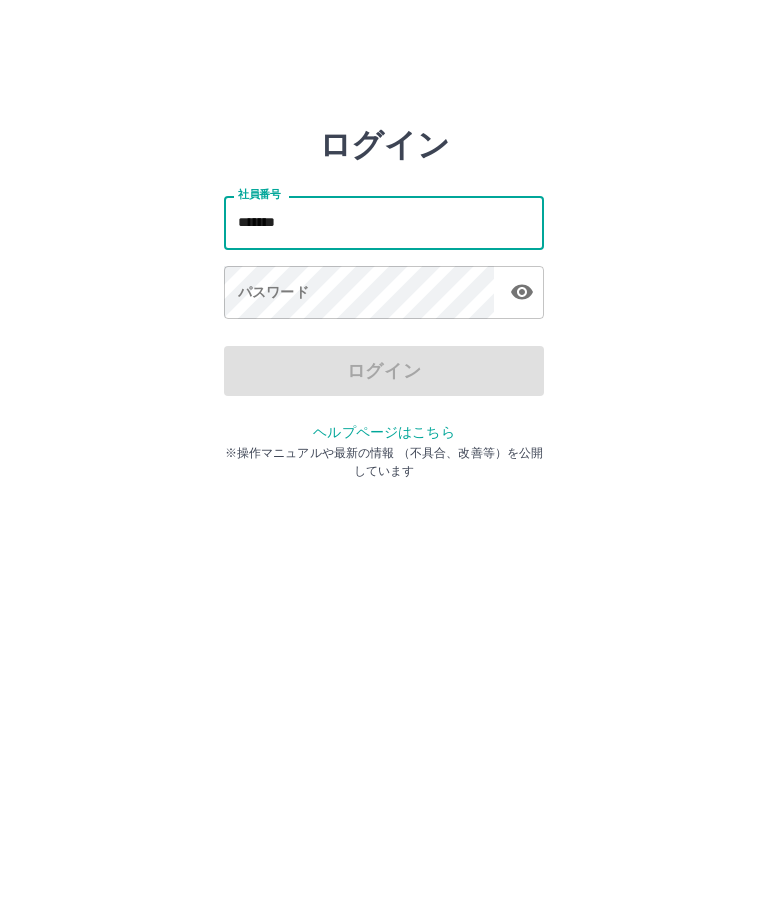 type on "*******" 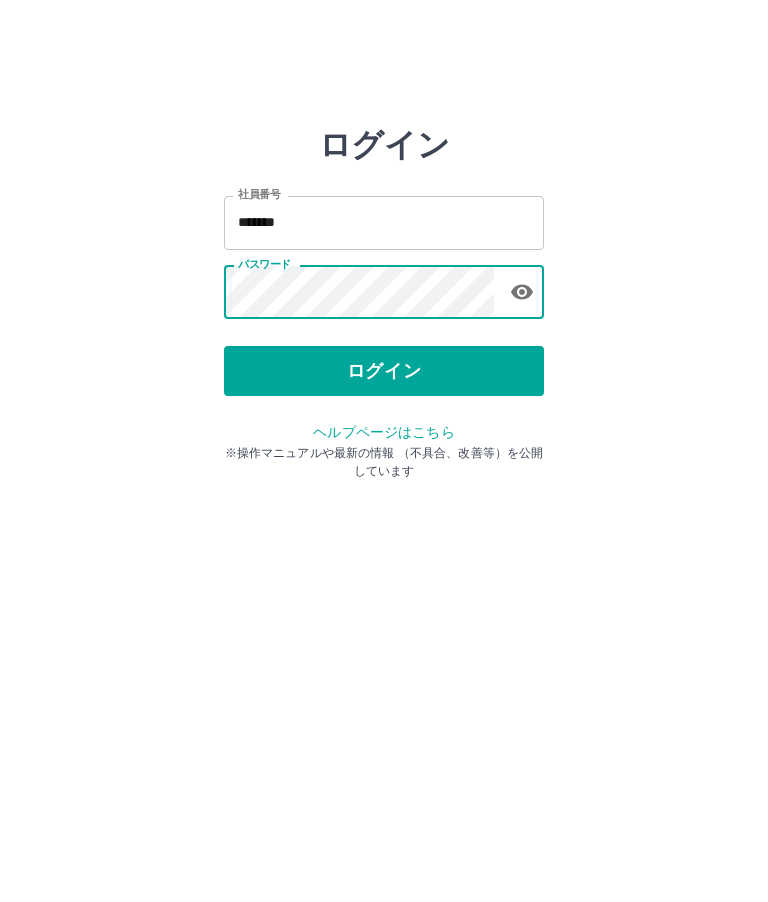 click on "ログイン" at bounding box center [384, 371] 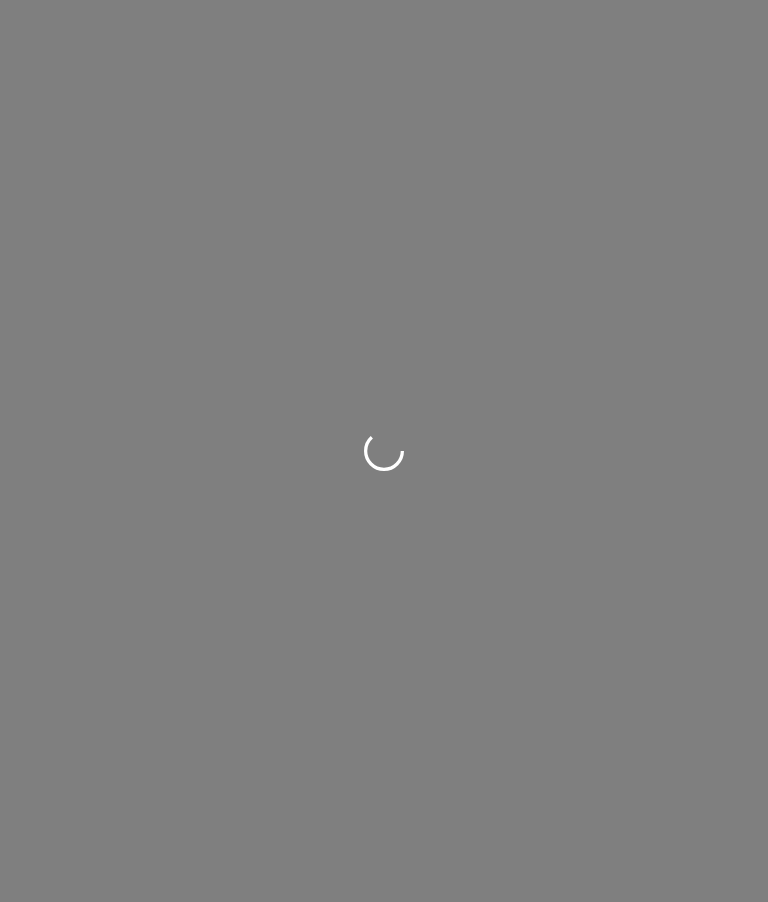 scroll, scrollTop: 0, scrollLeft: 0, axis: both 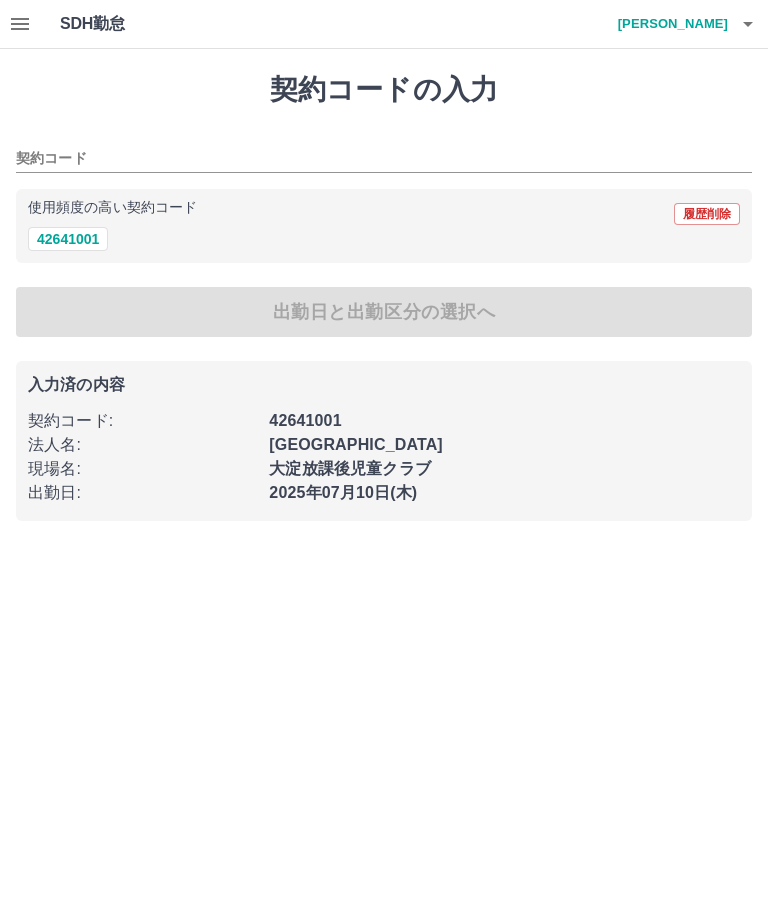 type on "********" 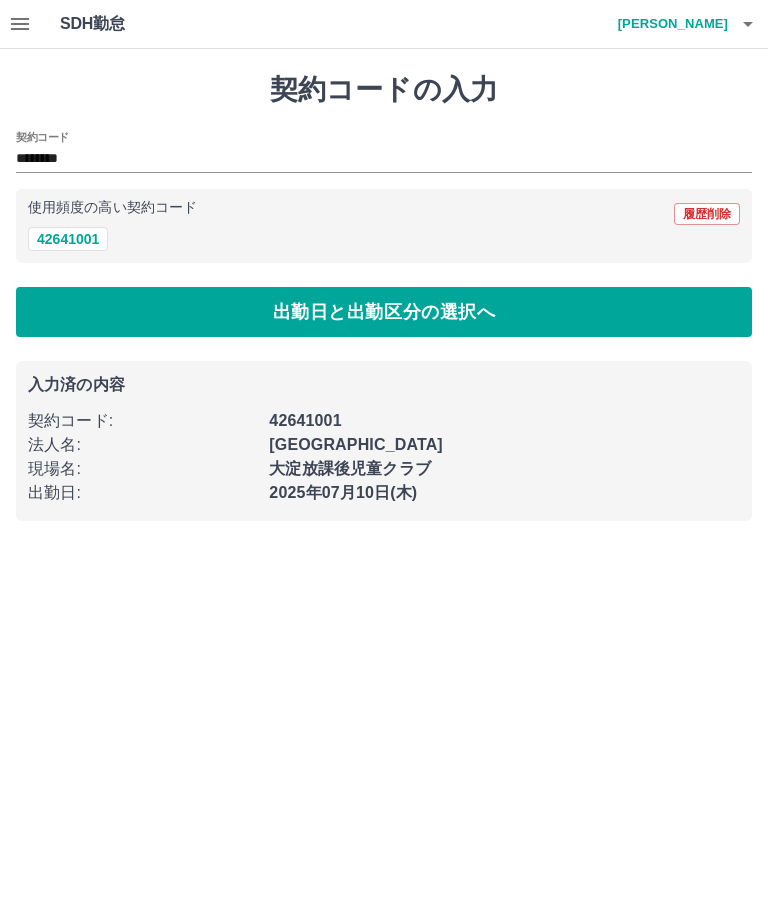 click on "42641001" at bounding box center (68, 239) 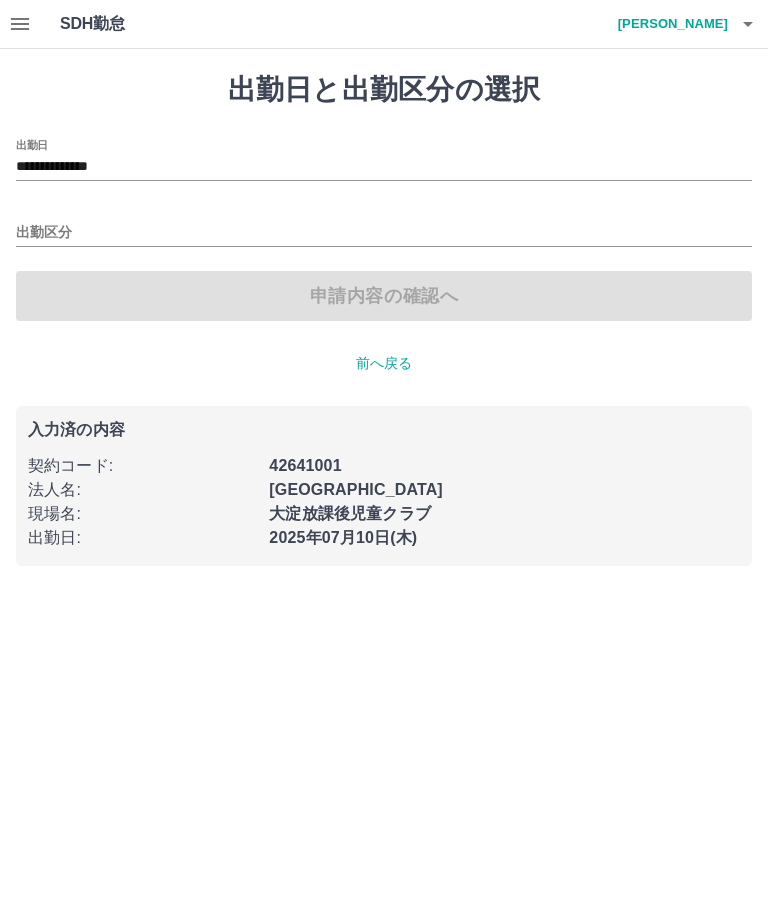 click on "**********" at bounding box center (384, 167) 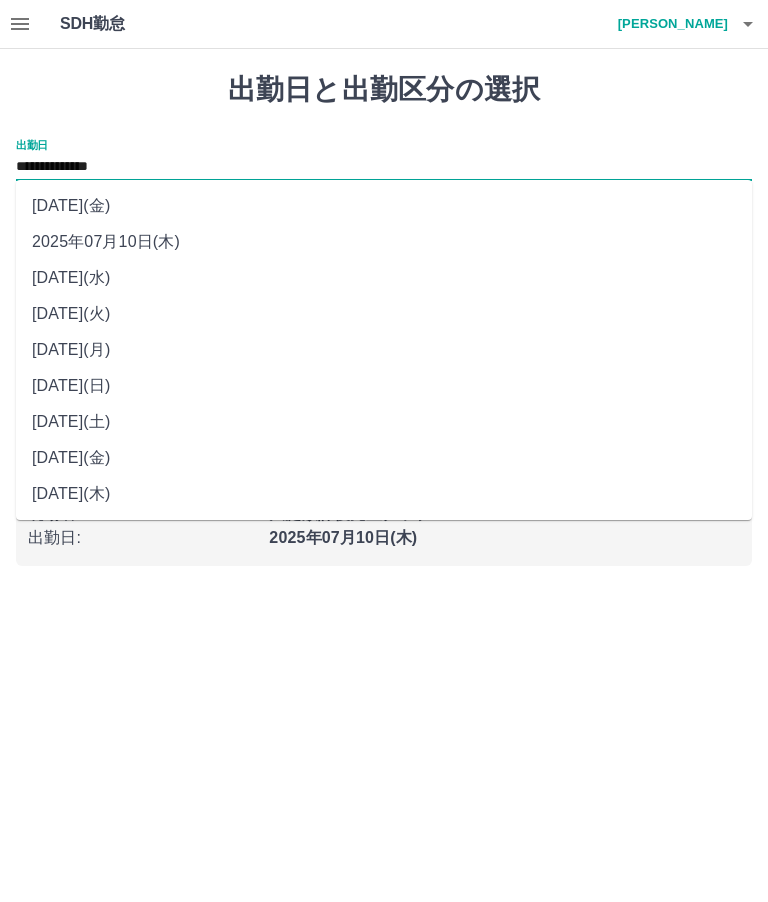 click on "2025年07月08日(火)" at bounding box center (384, 314) 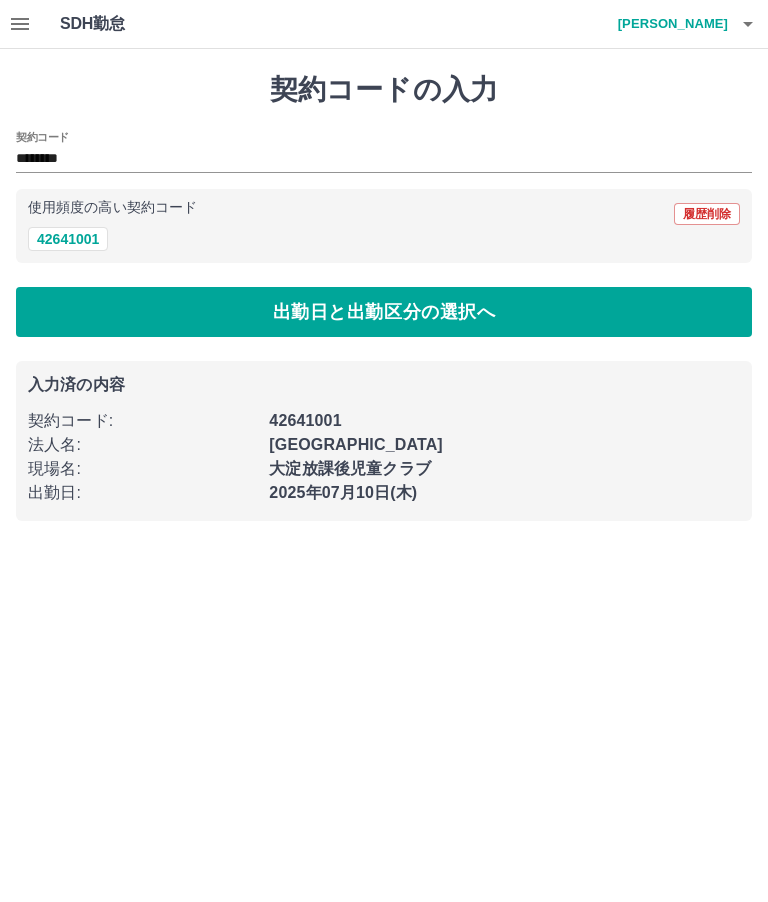 click on "42641001" at bounding box center (68, 239) 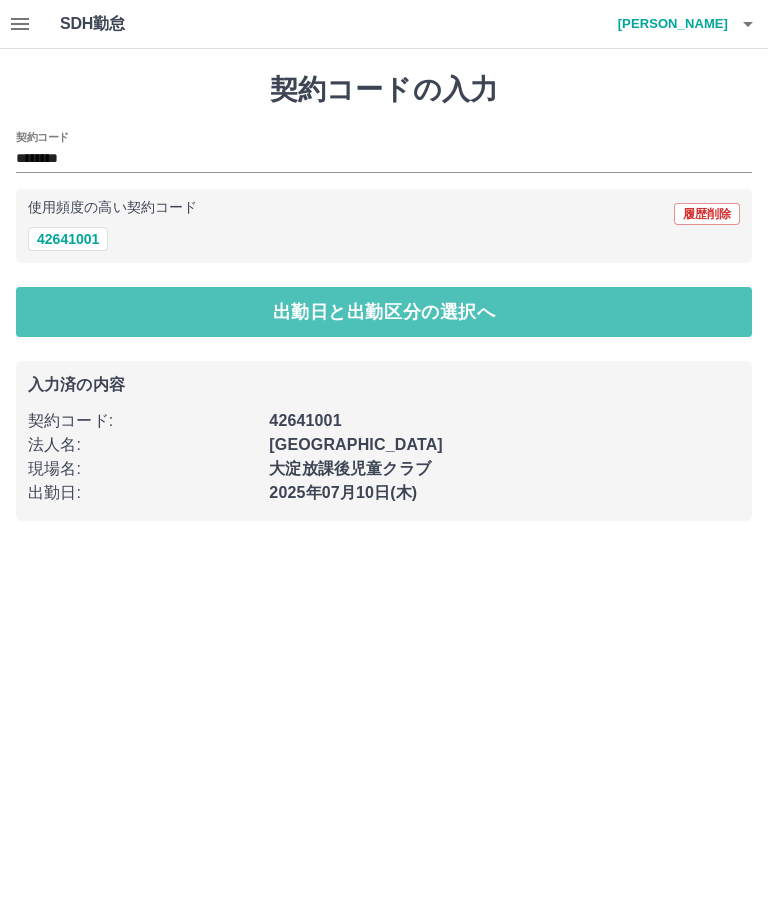click on "出勤日と出勤区分の選択へ" at bounding box center [384, 312] 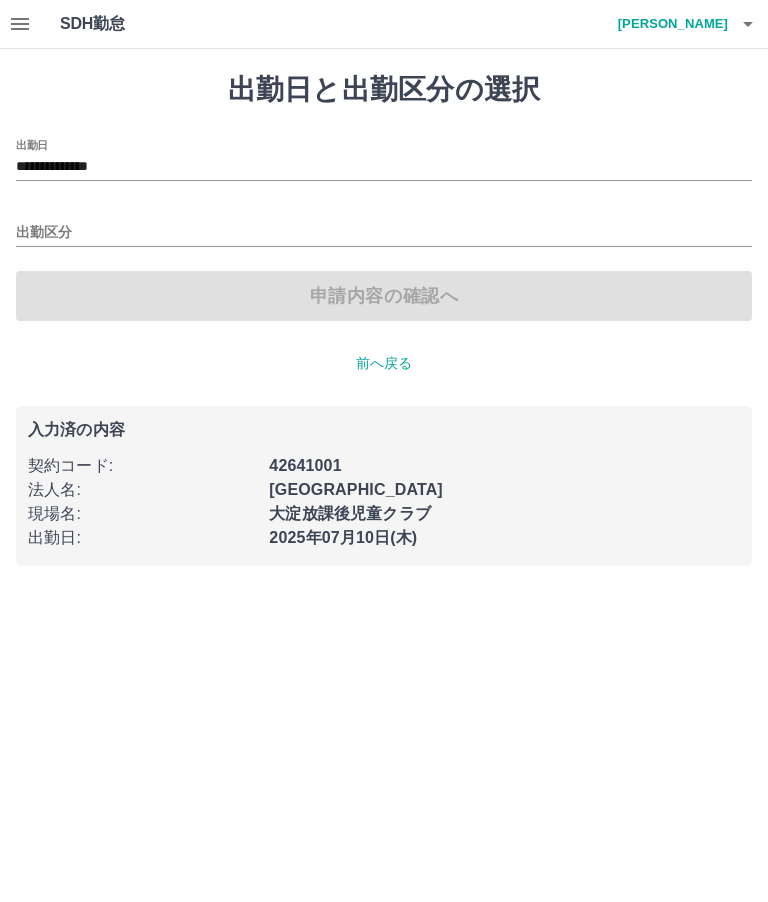 click on "**********" at bounding box center (384, 167) 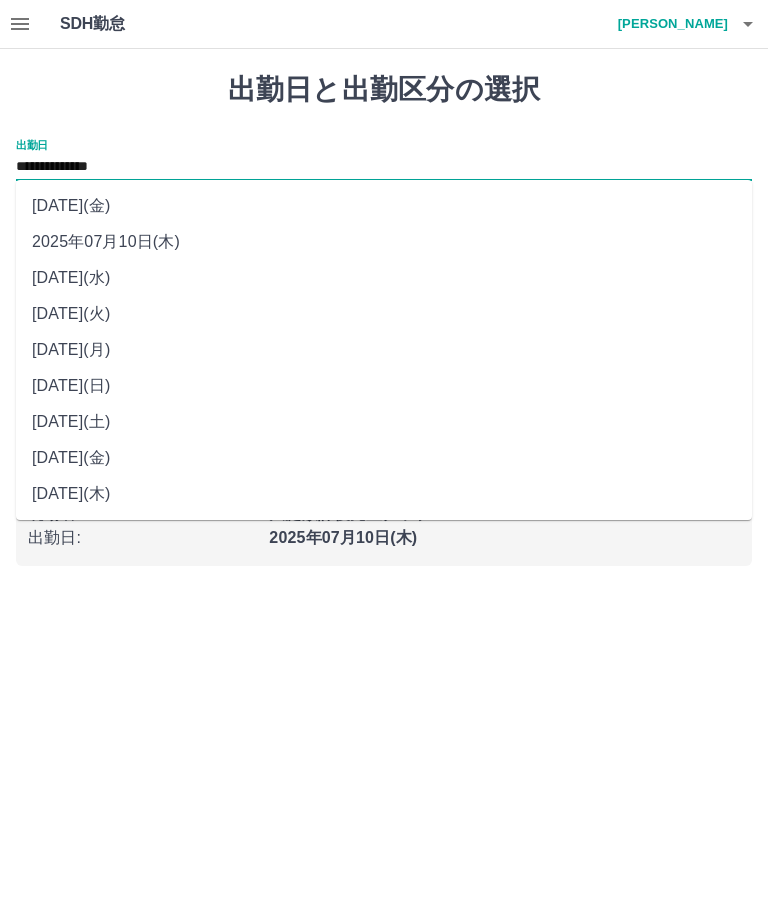 click on "2025年07月07日(月)" at bounding box center (384, 350) 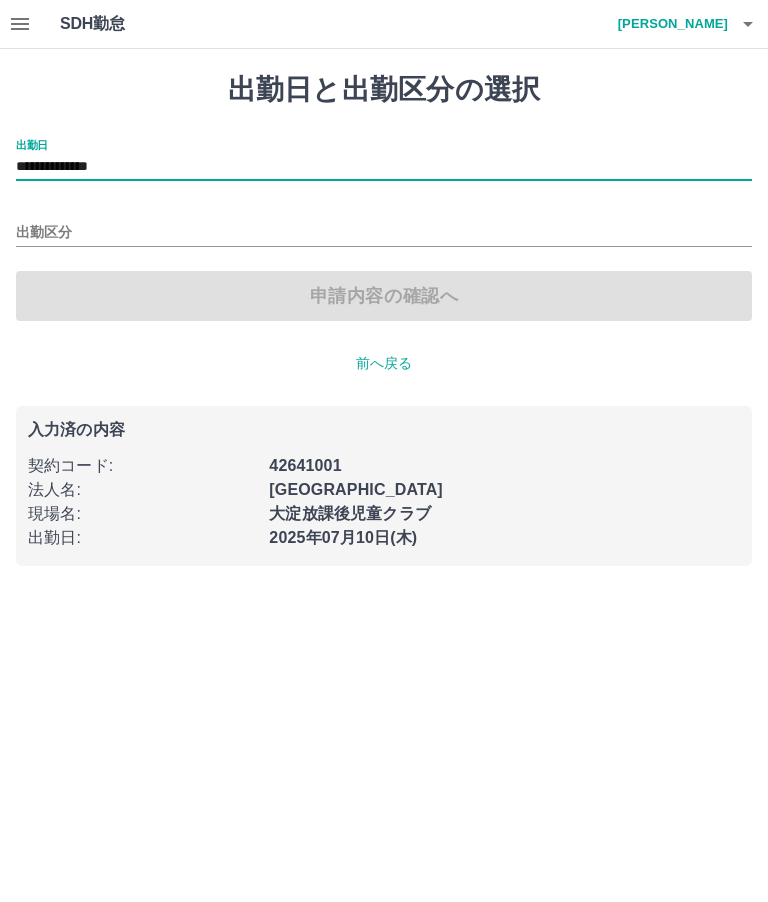 click on "出勤区分" at bounding box center (384, 233) 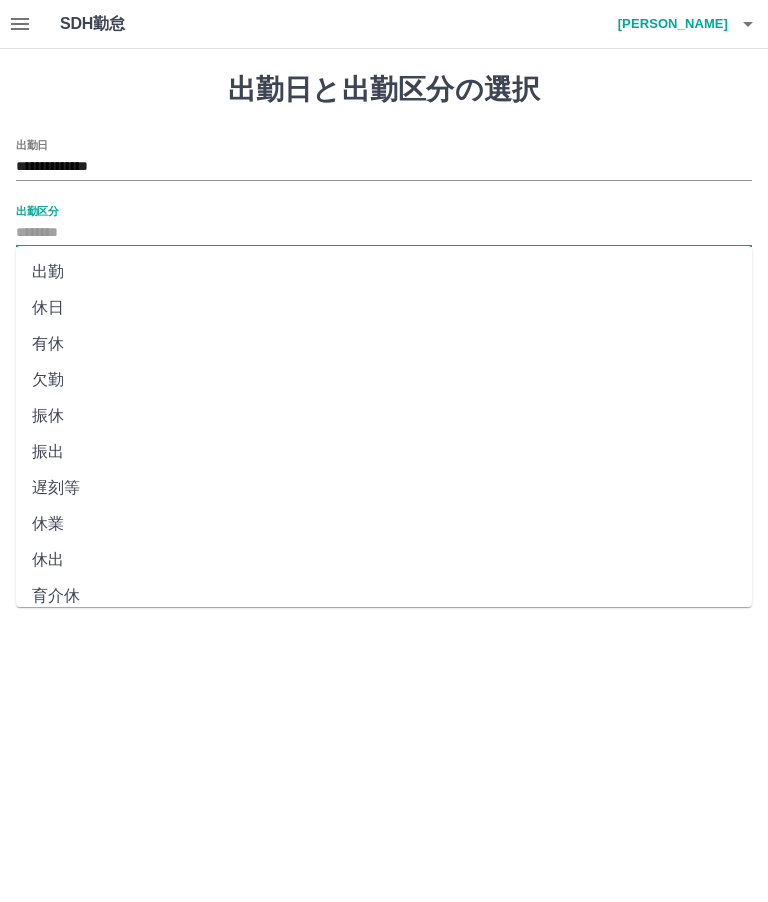 click on "有休" at bounding box center (384, 344) 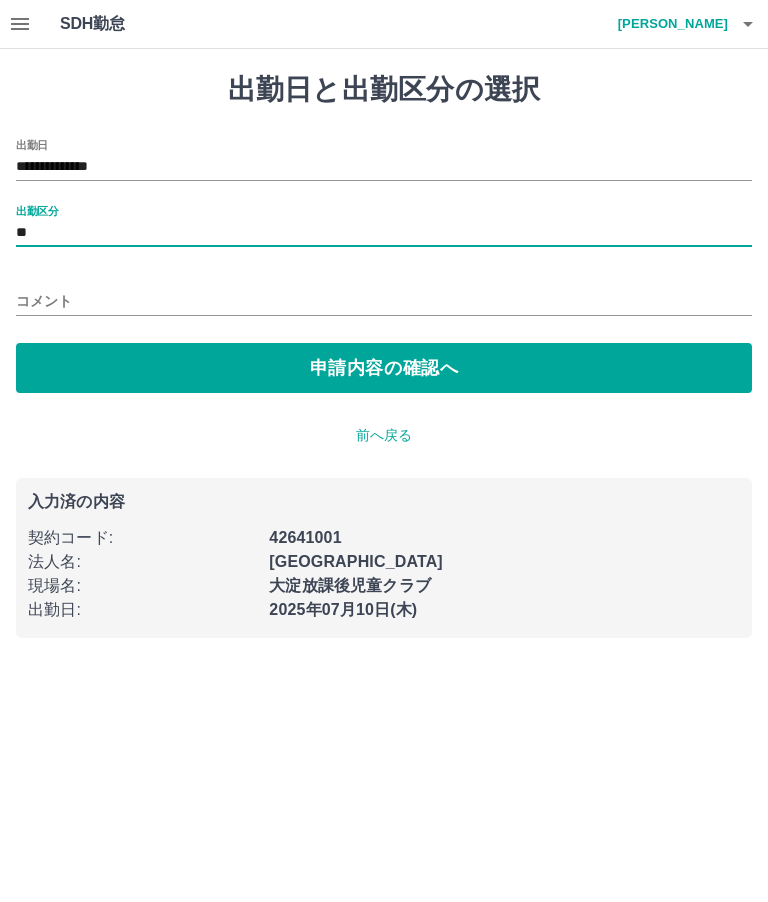 click on "申請内容の確認へ" at bounding box center (384, 368) 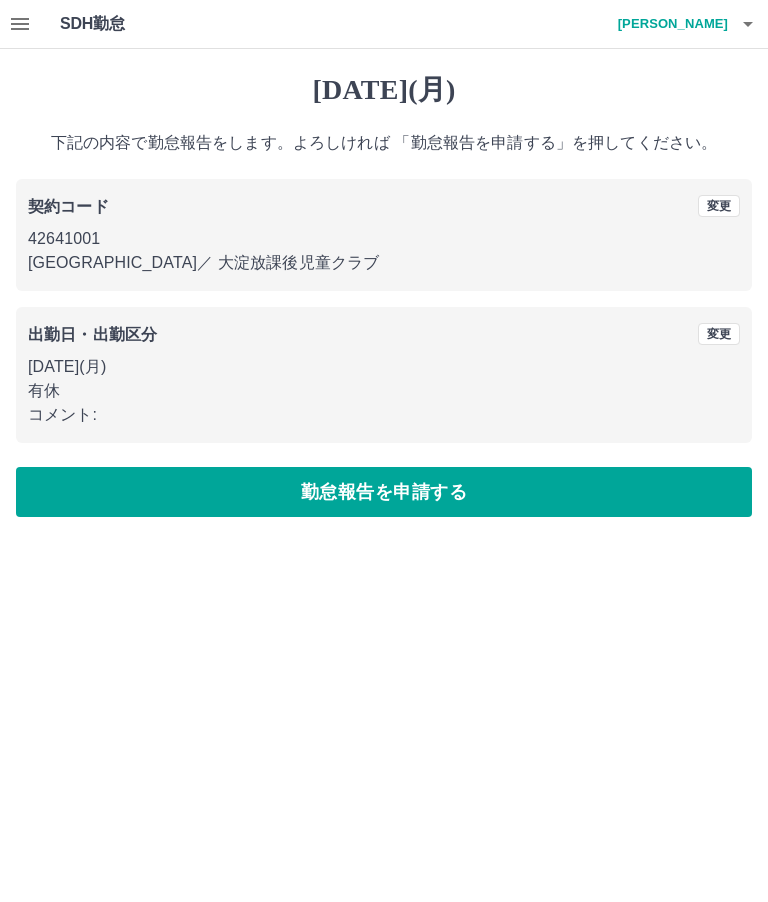 click on "勤怠報告を申請する" at bounding box center [384, 492] 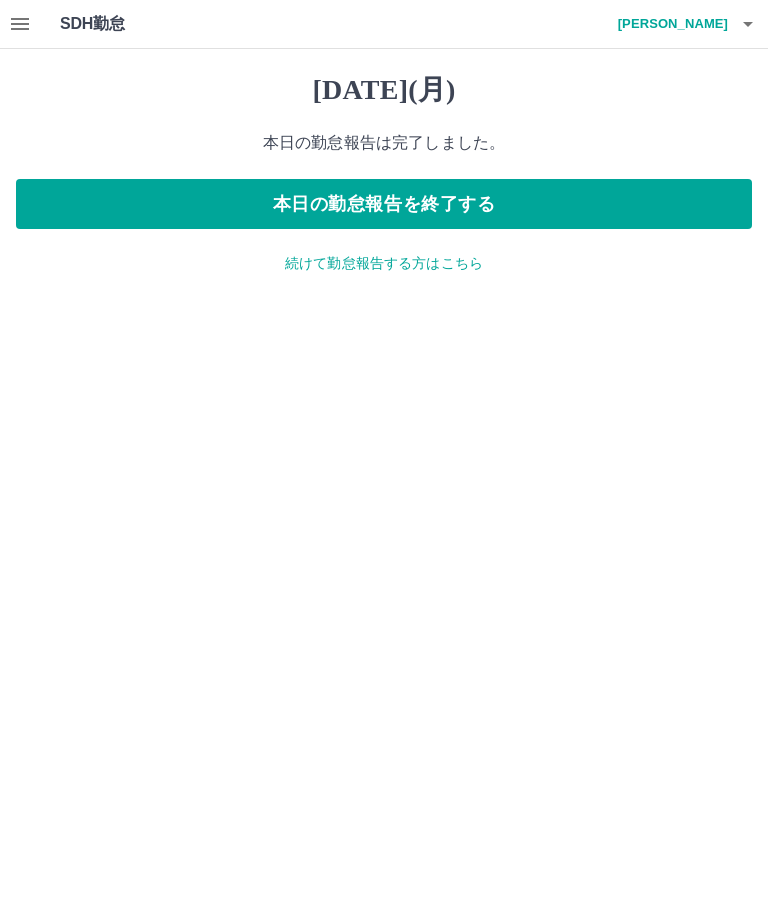 click on "本日の勤怠報告を終了する" at bounding box center [384, 204] 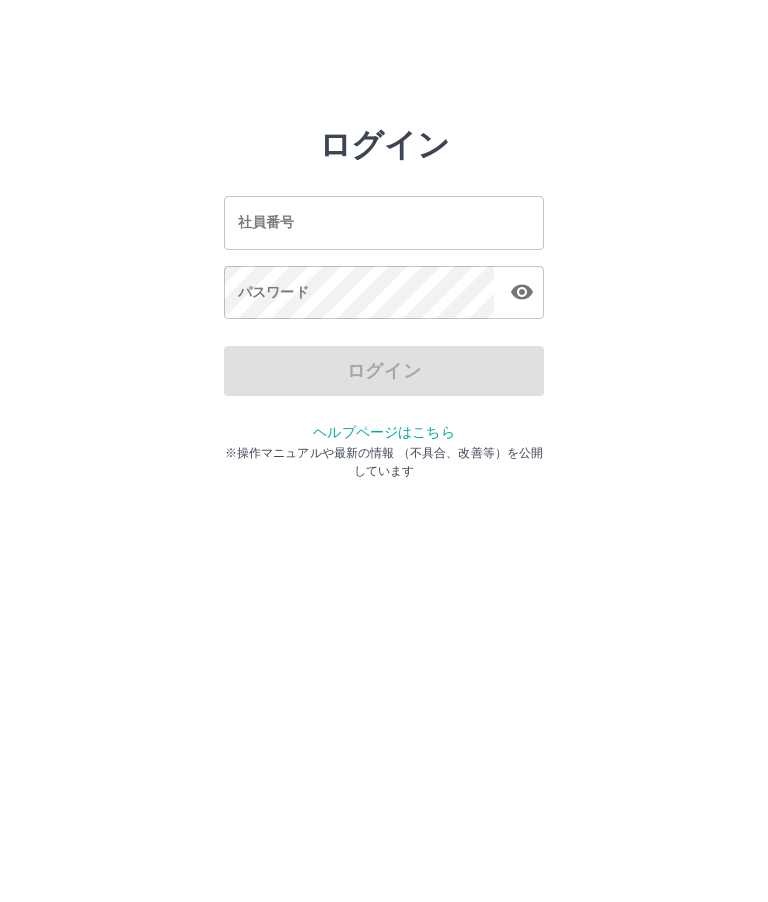 scroll, scrollTop: 0, scrollLeft: 0, axis: both 